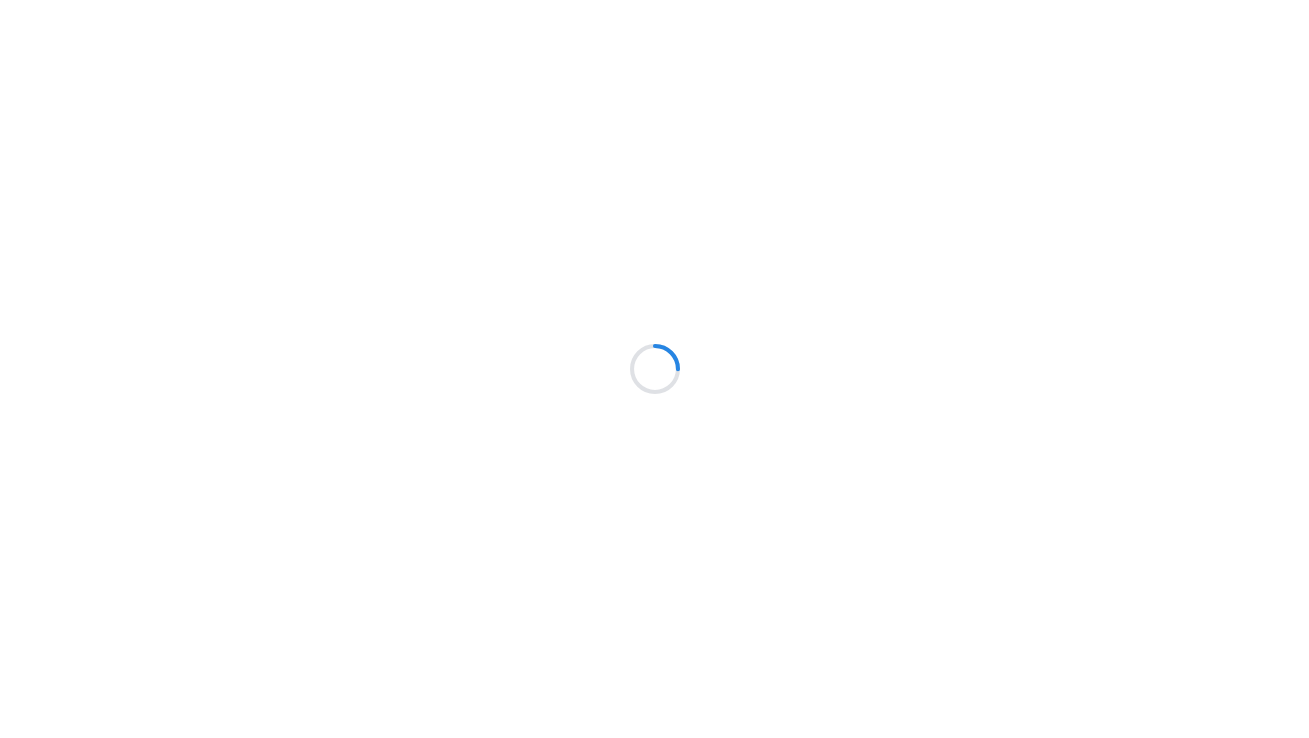 scroll, scrollTop: 0, scrollLeft: 0, axis: both 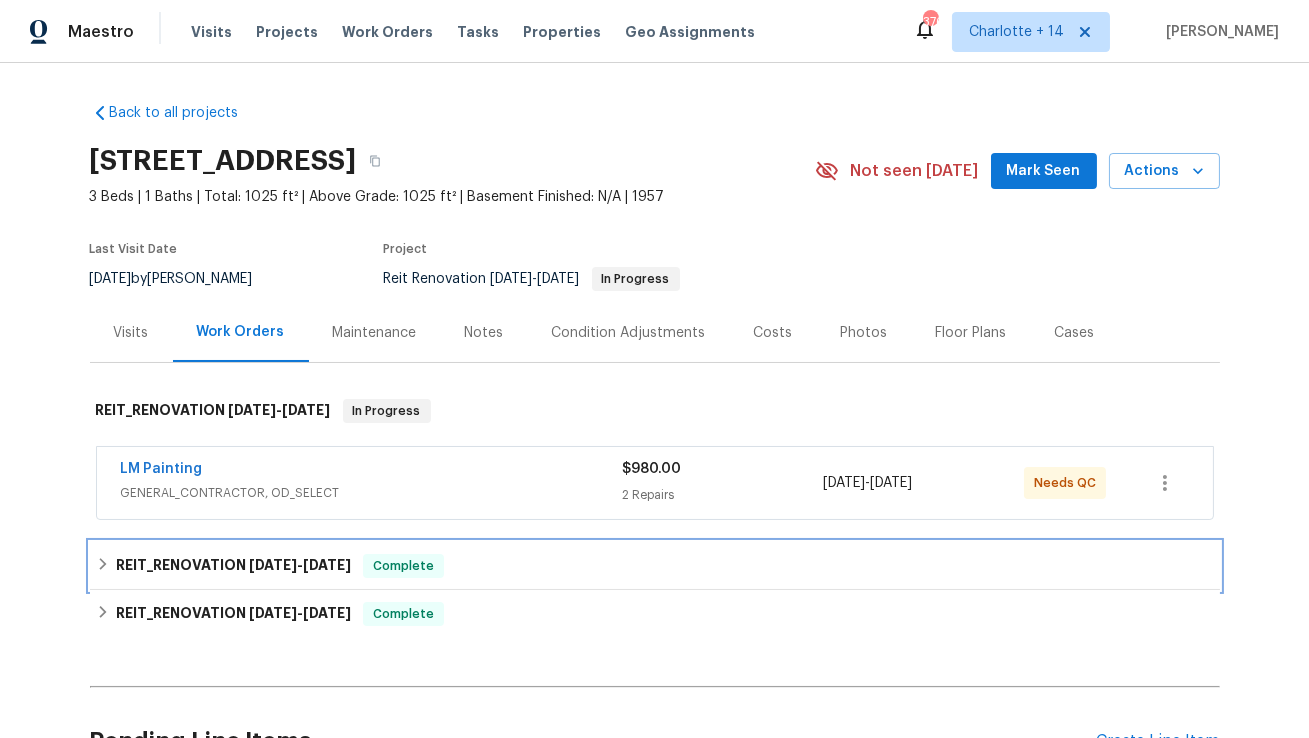 click on "REIT_RENOVATION   [DATE]  -  [DATE]" at bounding box center (233, 566) 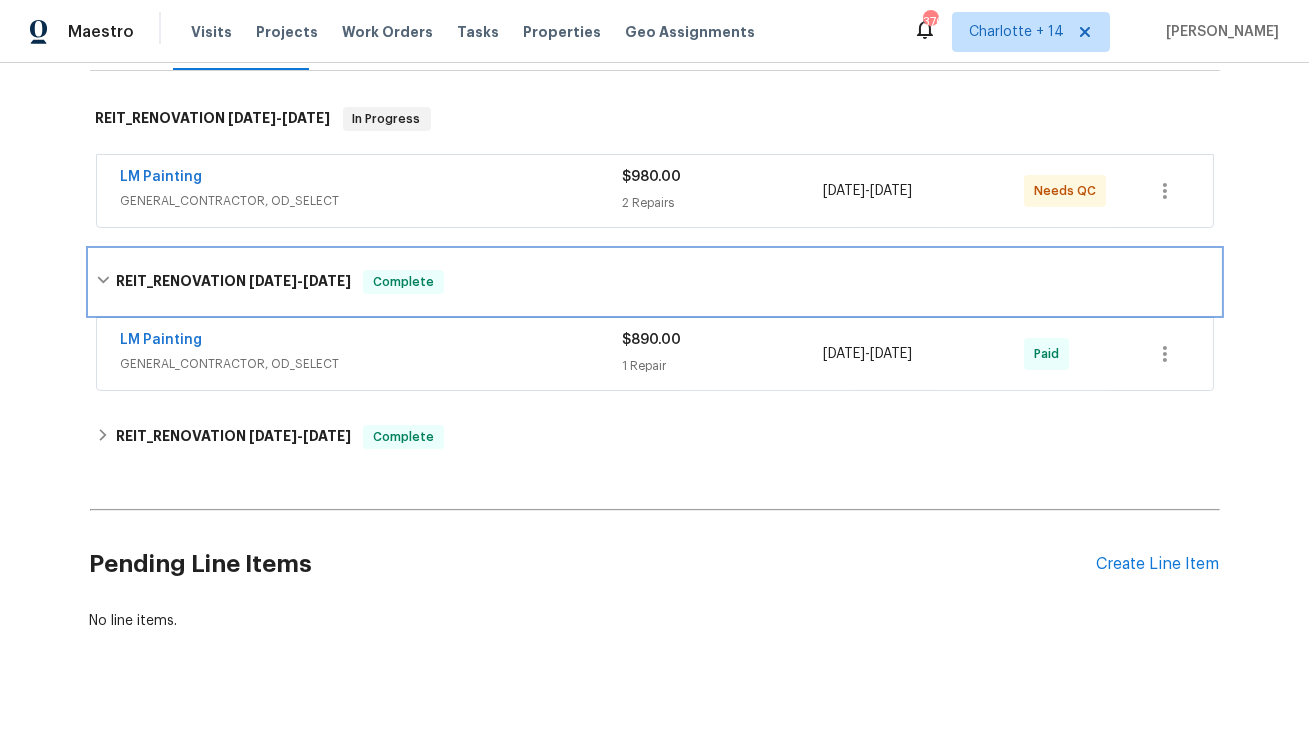 scroll, scrollTop: 297, scrollLeft: 0, axis: vertical 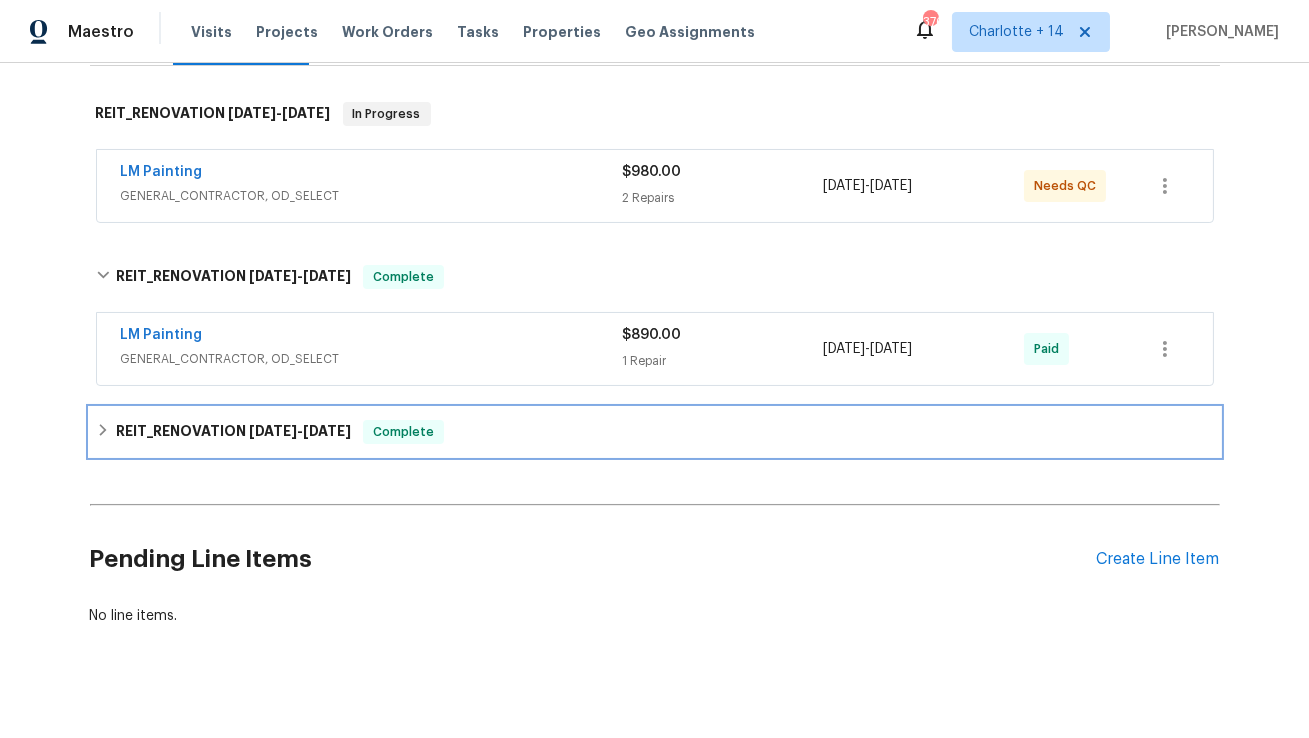 click on "REIT_RENOVATION   6/9/25  -  6/18/25 Complete" at bounding box center [655, 432] 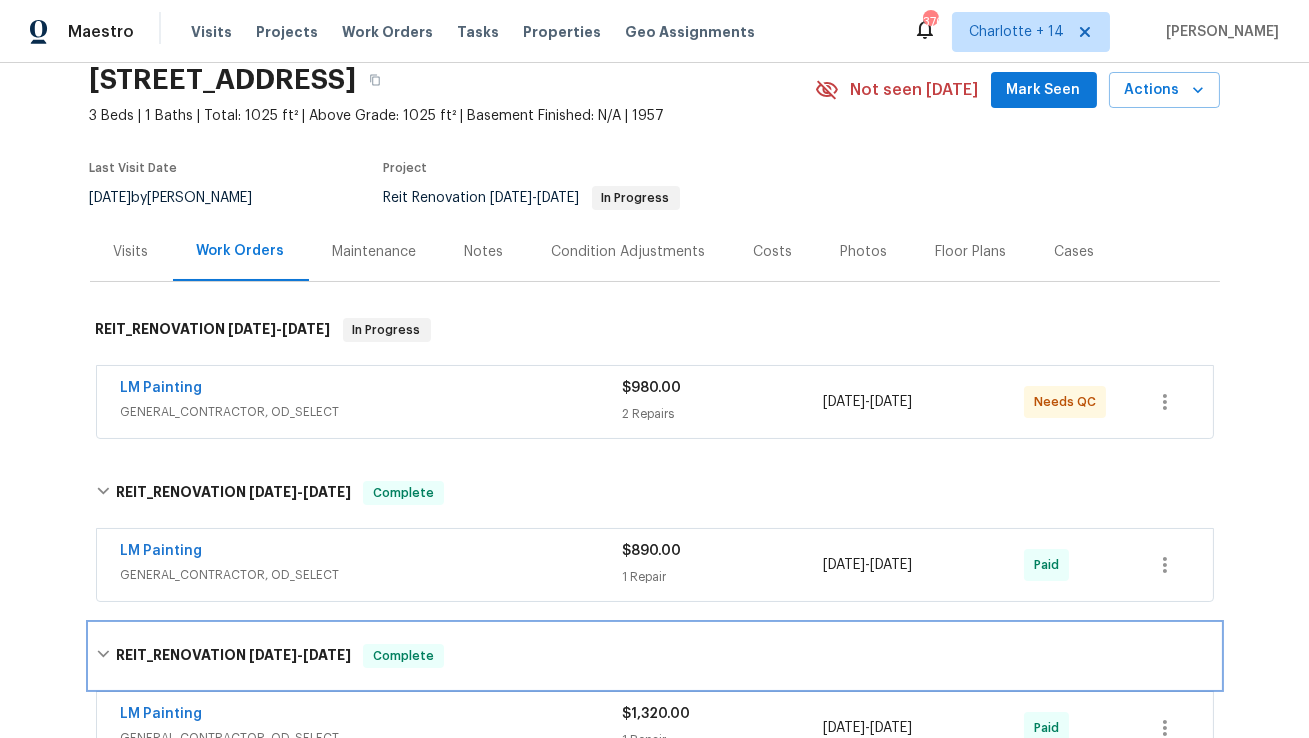 scroll, scrollTop: 0, scrollLeft: 0, axis: both 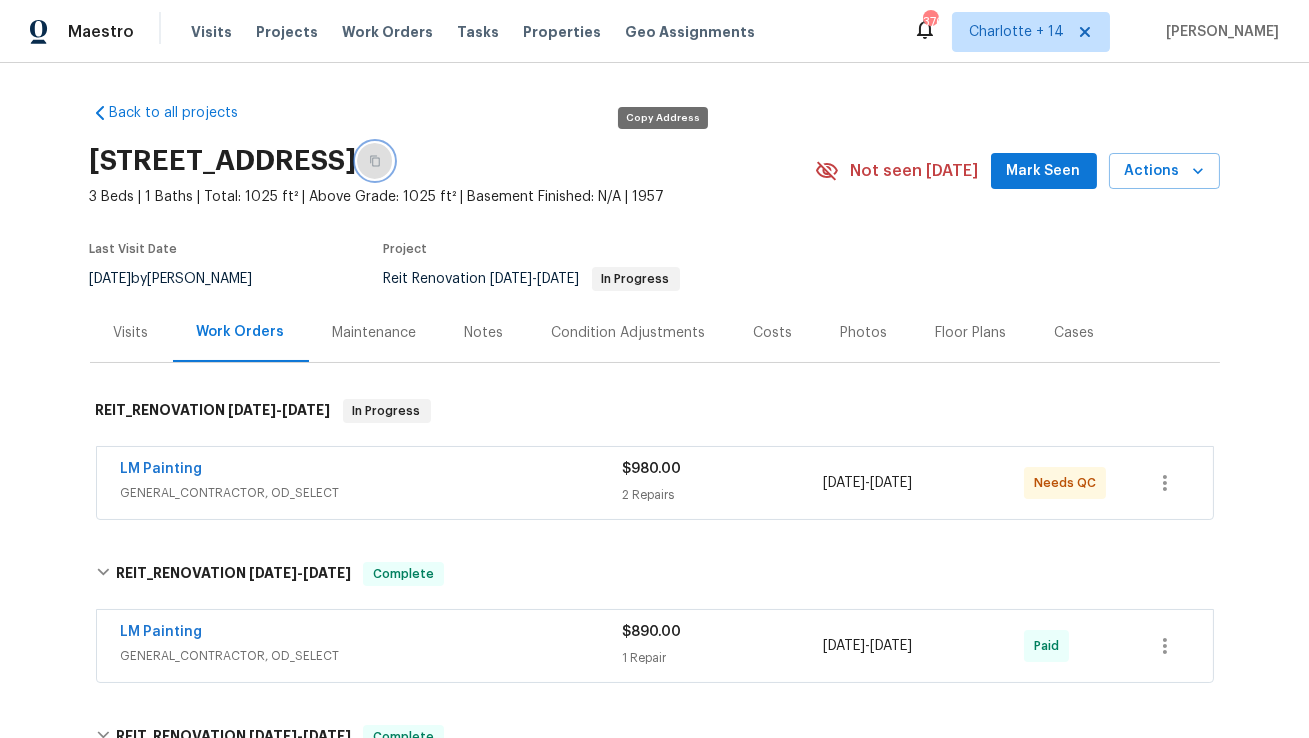 click 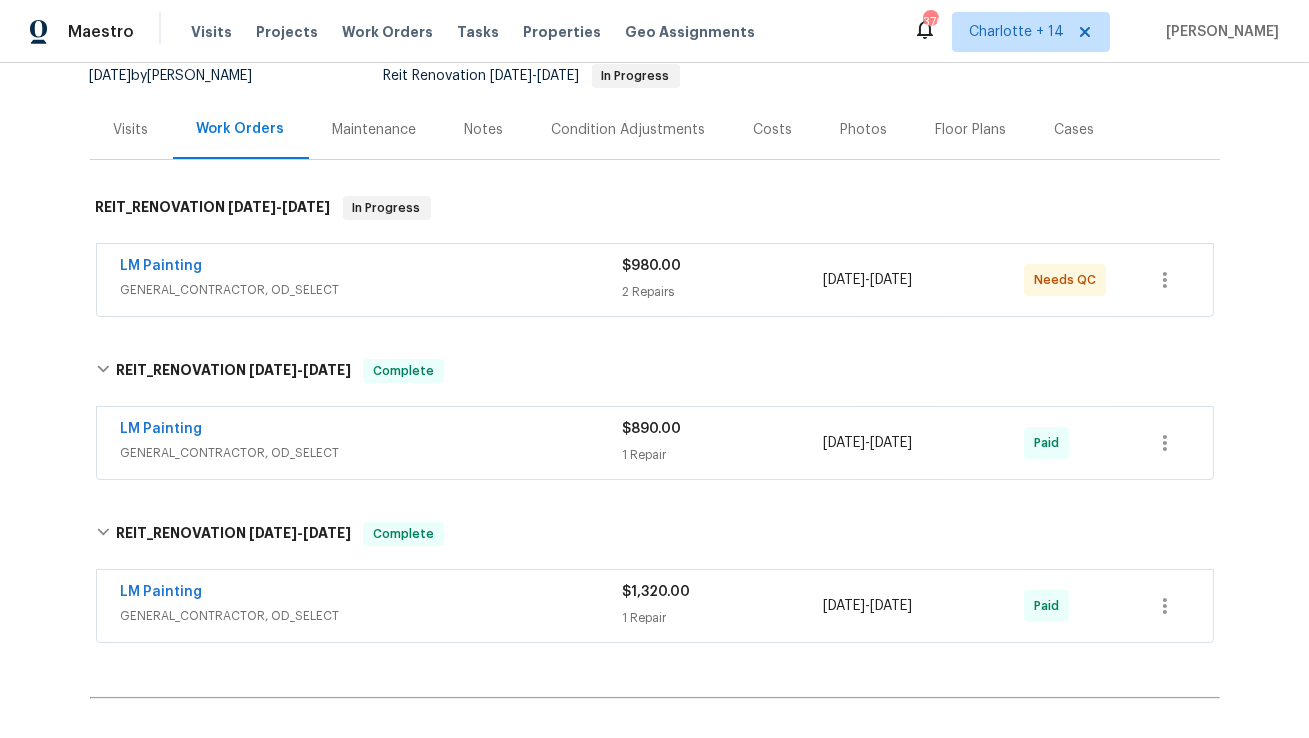 scroll, scrollTop: 289, scrollLeft: 0, axis: vertical 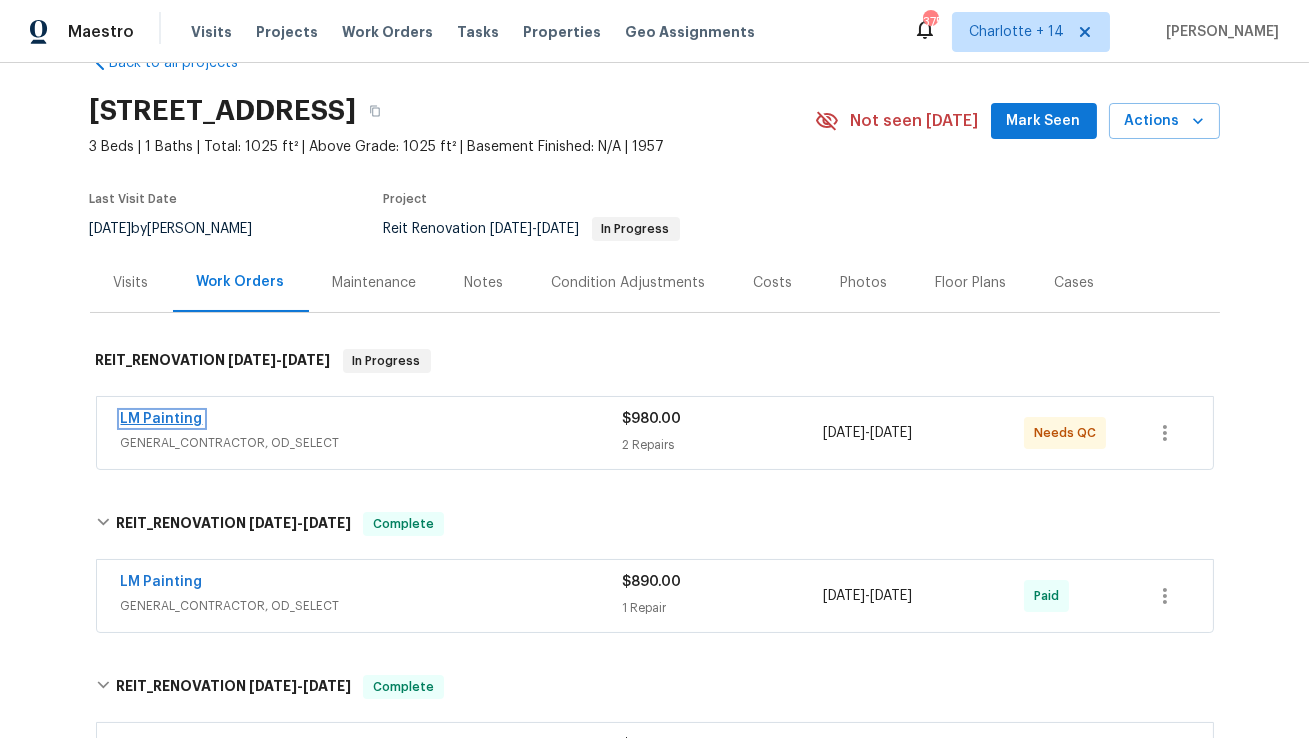 click on "LM Painting" at bounding box center (162, 419) 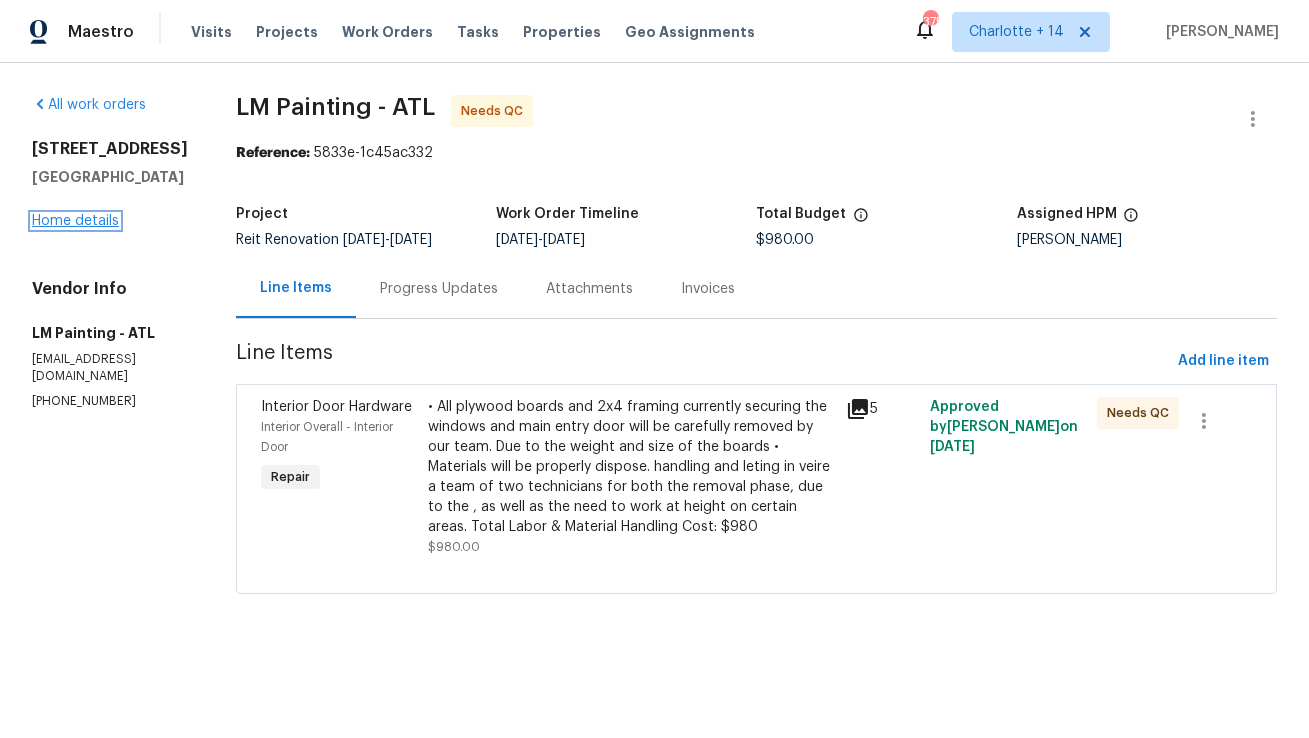 click on "Home details" at bounding box center [75, 221] 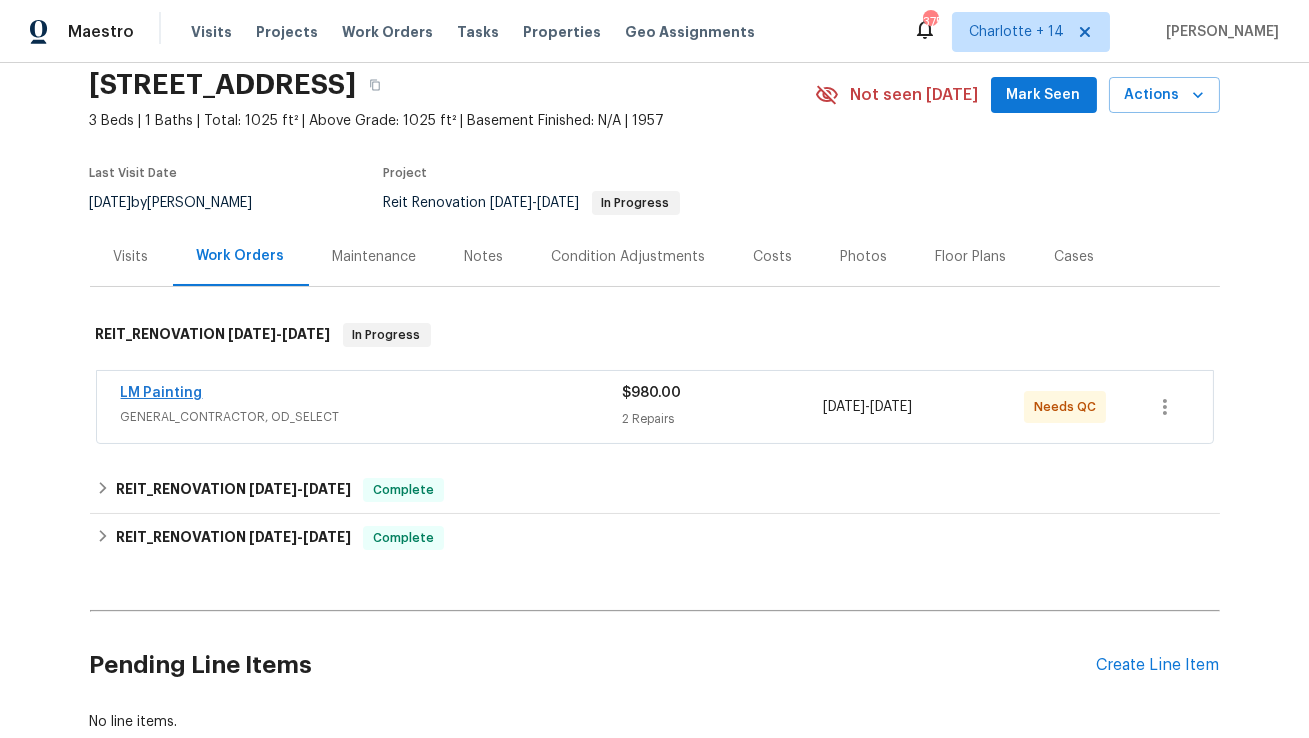 scroll, scrollTop: 79, scrollLeft: 0, axis: vertical 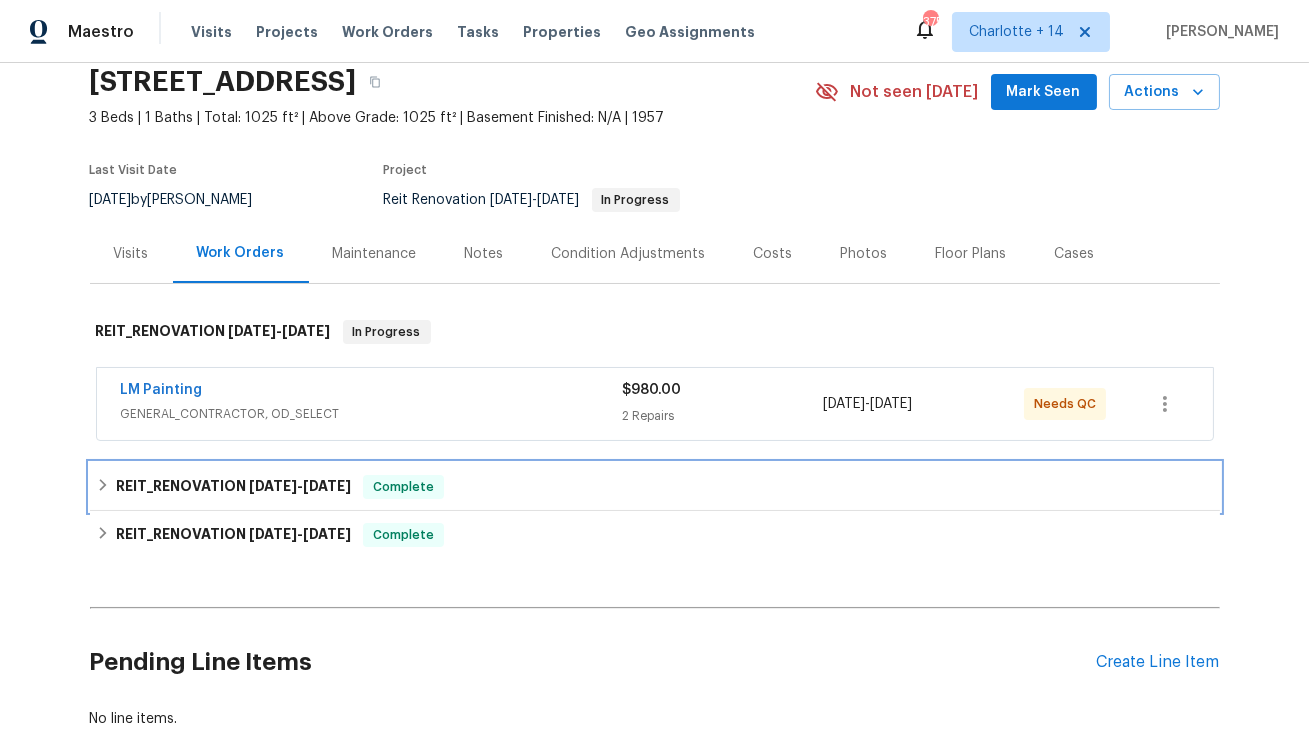 click on "REIT_RENOVATION   6/23/25  -  6/27/25" at bounding box center [233, 487] 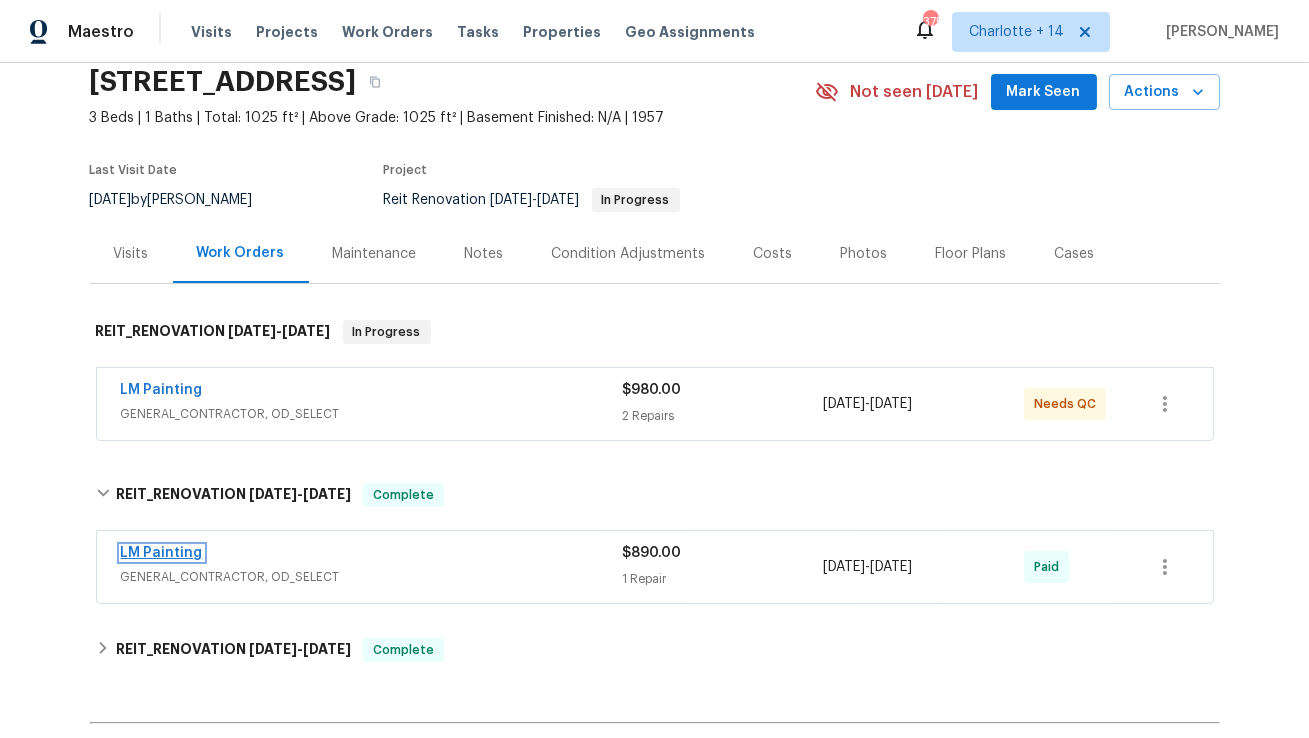 click on "LM Painting" at bounding box center (162, 553) 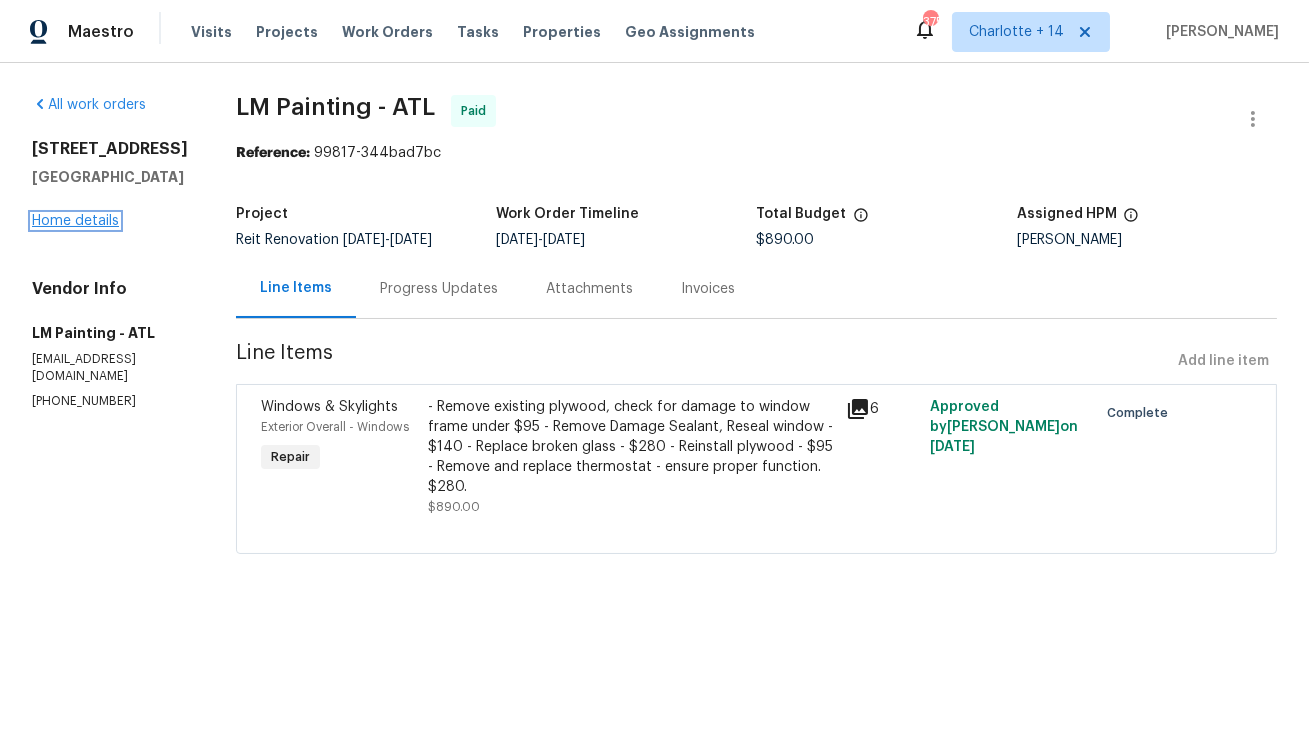 click on "Home details" at bounding box center (75, 221) 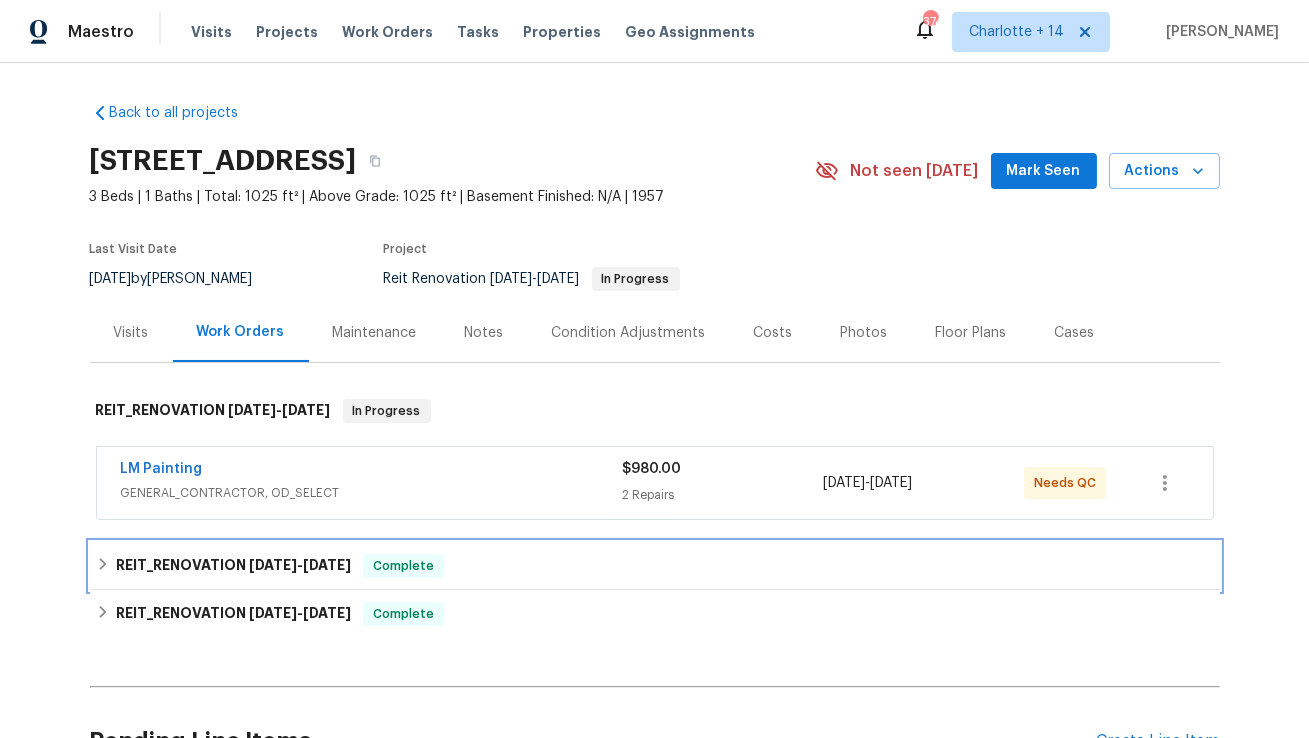 click on "REIT_RENOVATION   6/23/25  -  6/27/25" at bounding box center (233, 566) 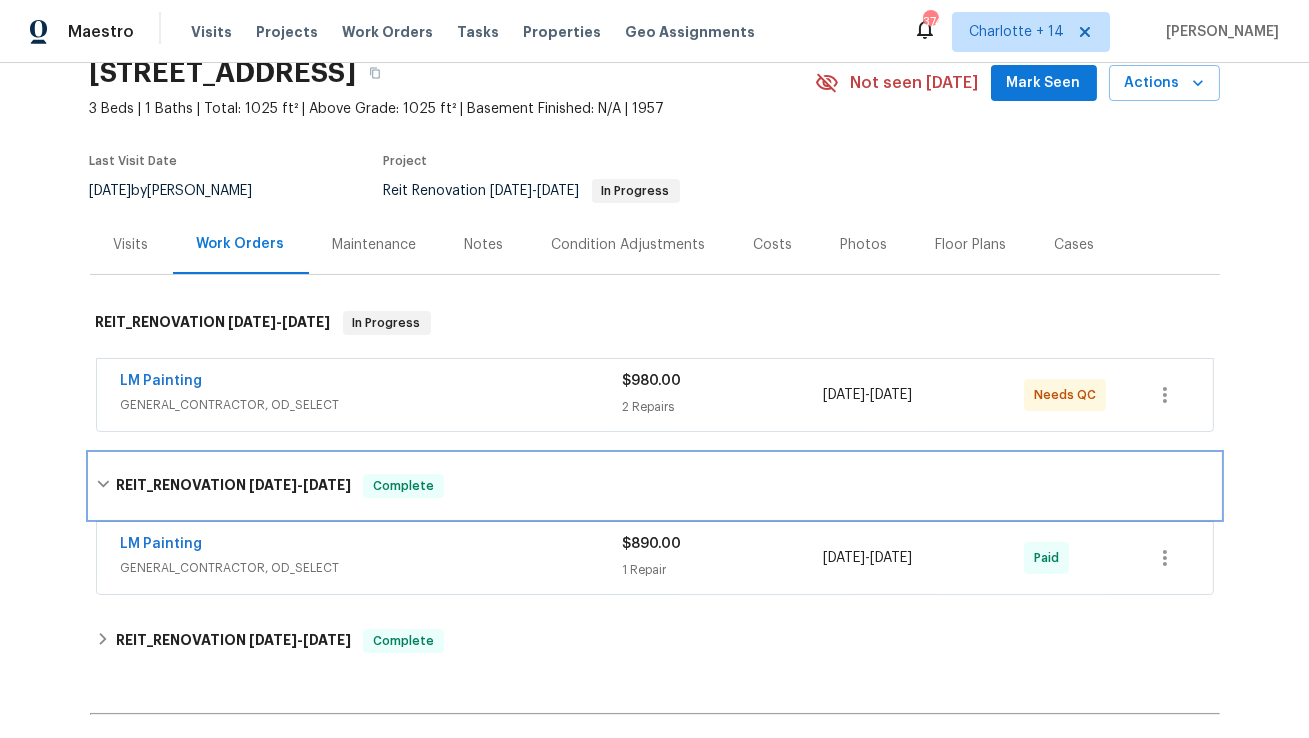 scroll, scrollTop: 93, scrollLeft: 0, axis: vertical 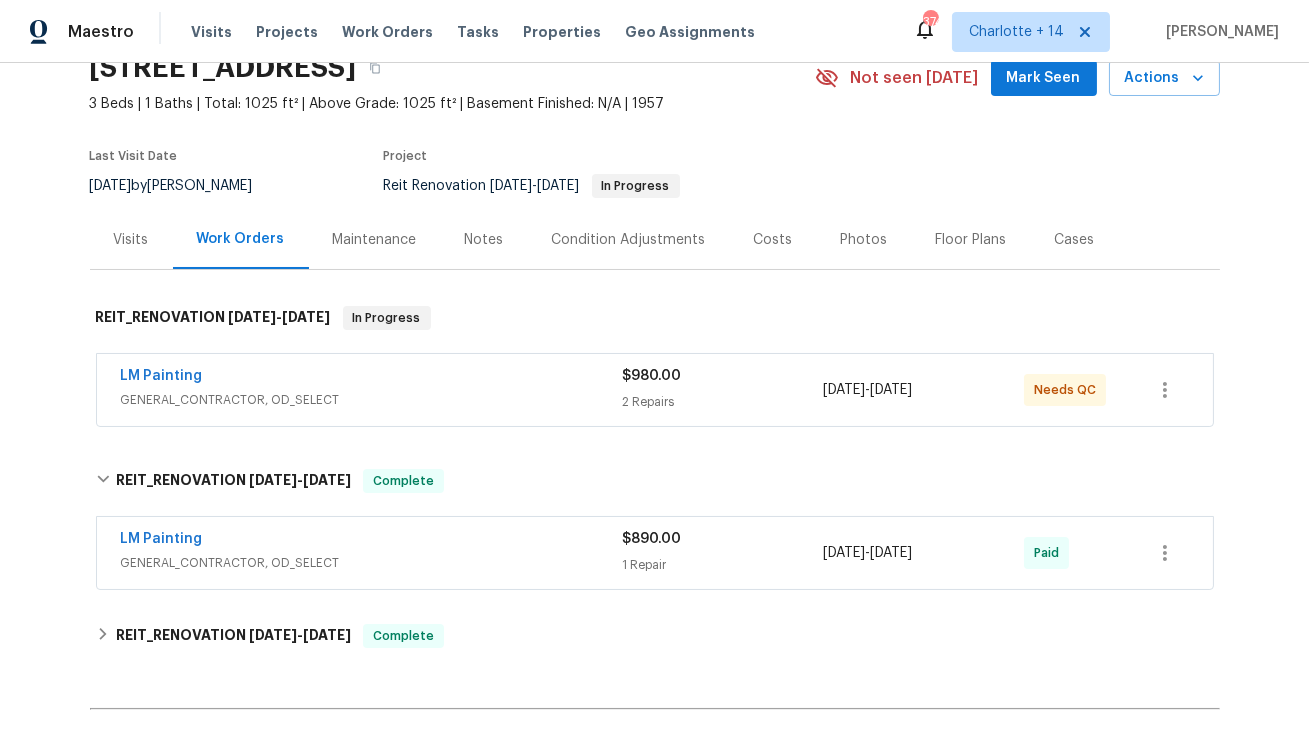 click on "LM Painting" at bounding box center [372, 541] 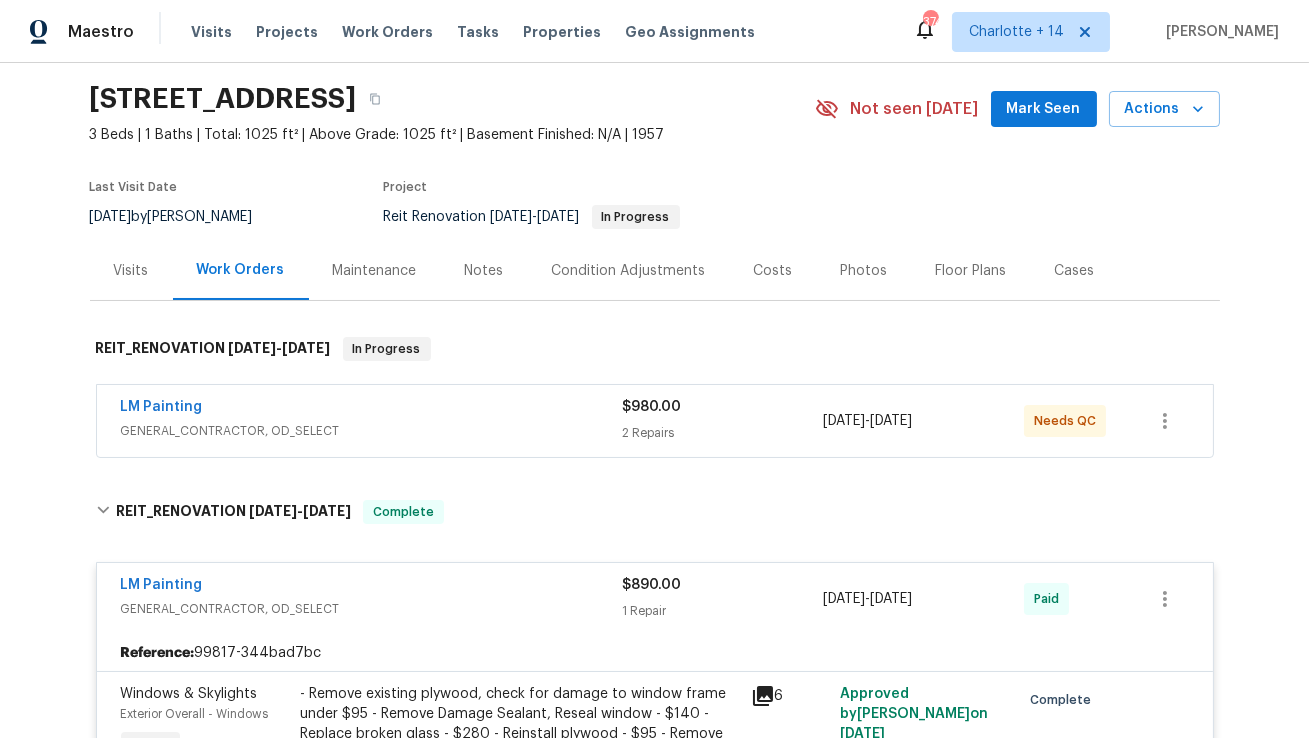 scroll, scrollTop: 50, scrollLeft: 0, axis: vertical 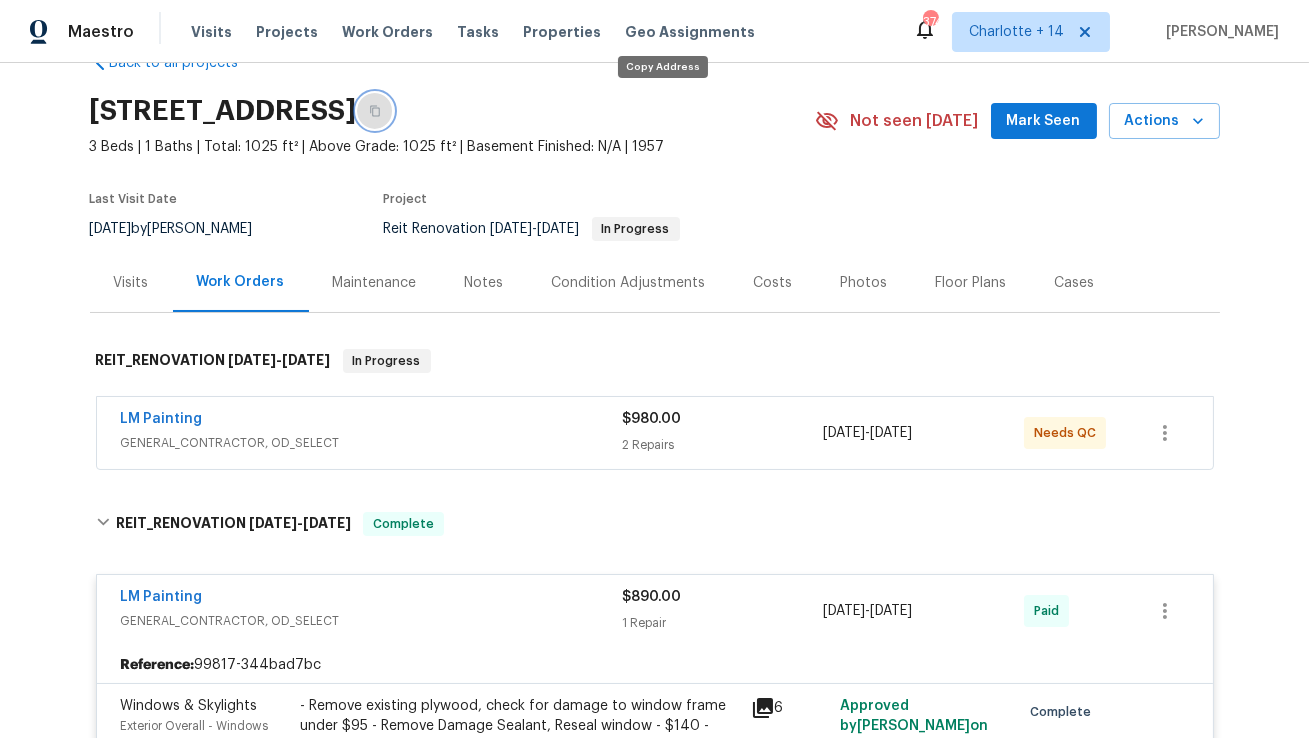 click at bounding box center (375, 111) 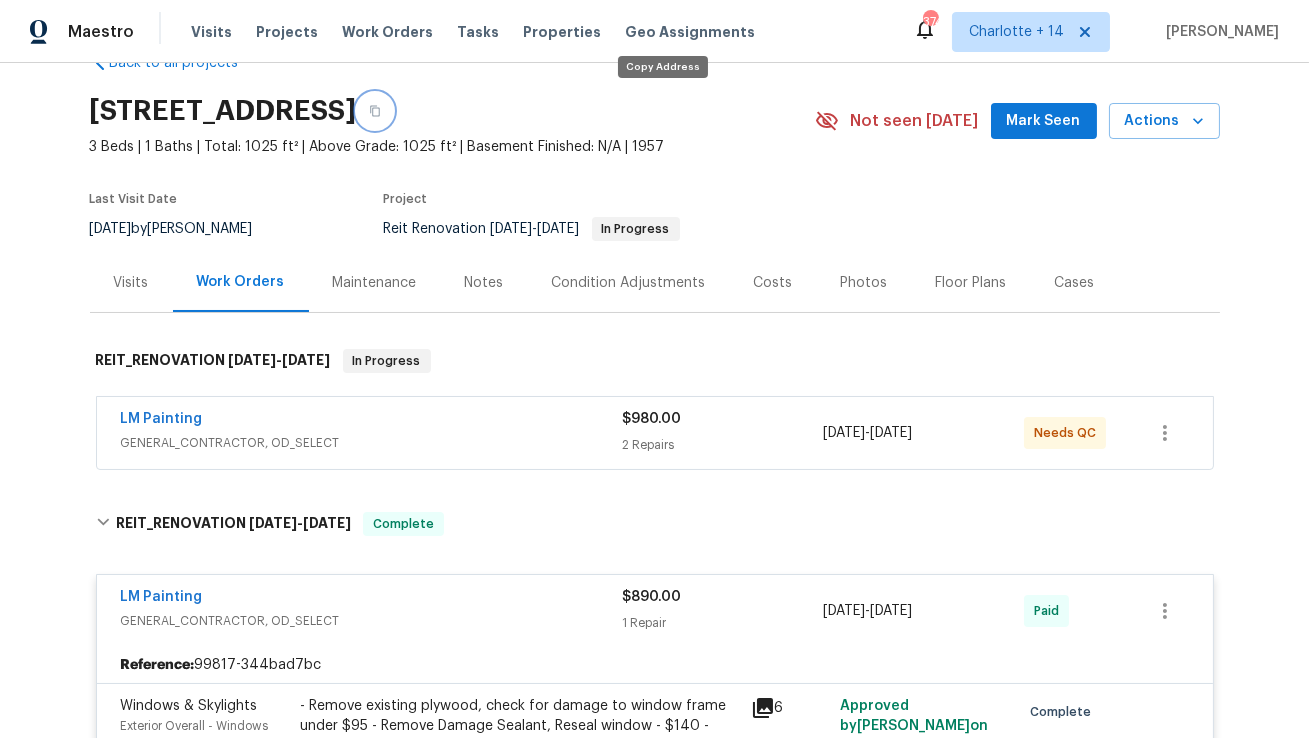 type 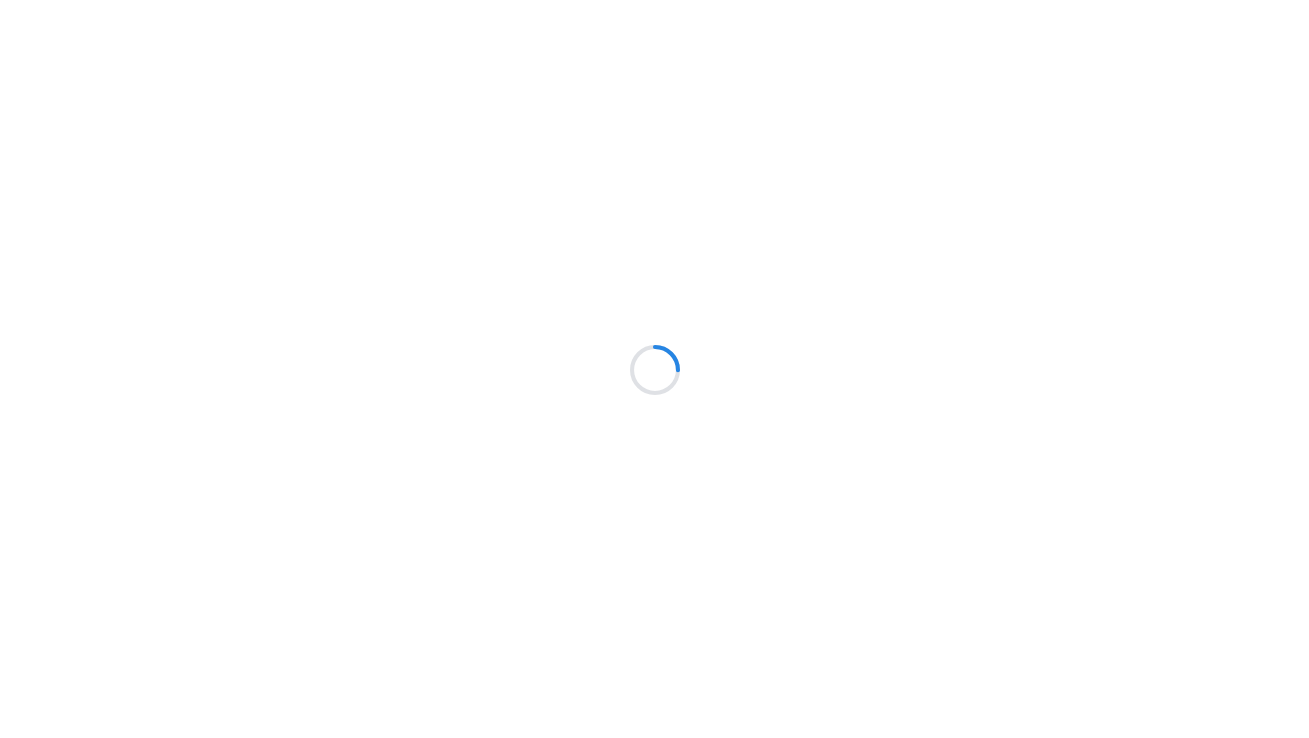 scroll, scrollTop: 0, scrollLeft: 0, axis: both 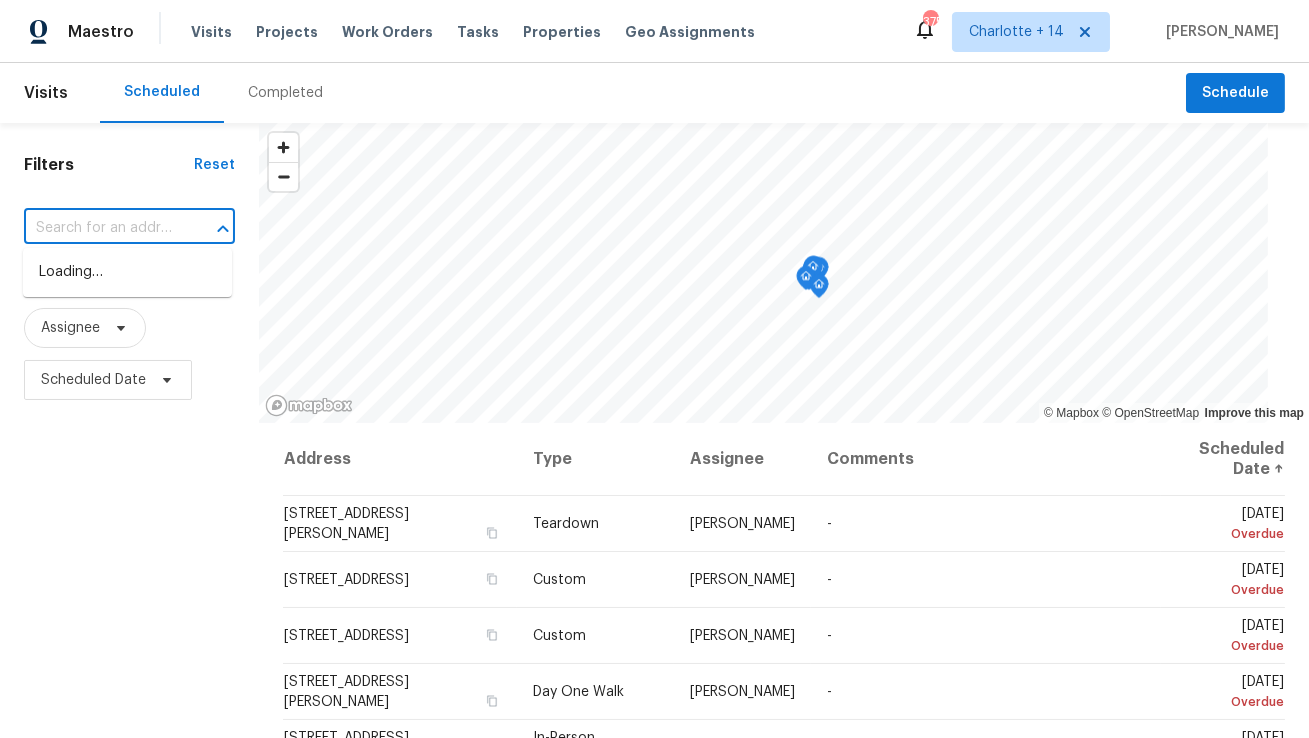 click at bounding box center [101, 228] 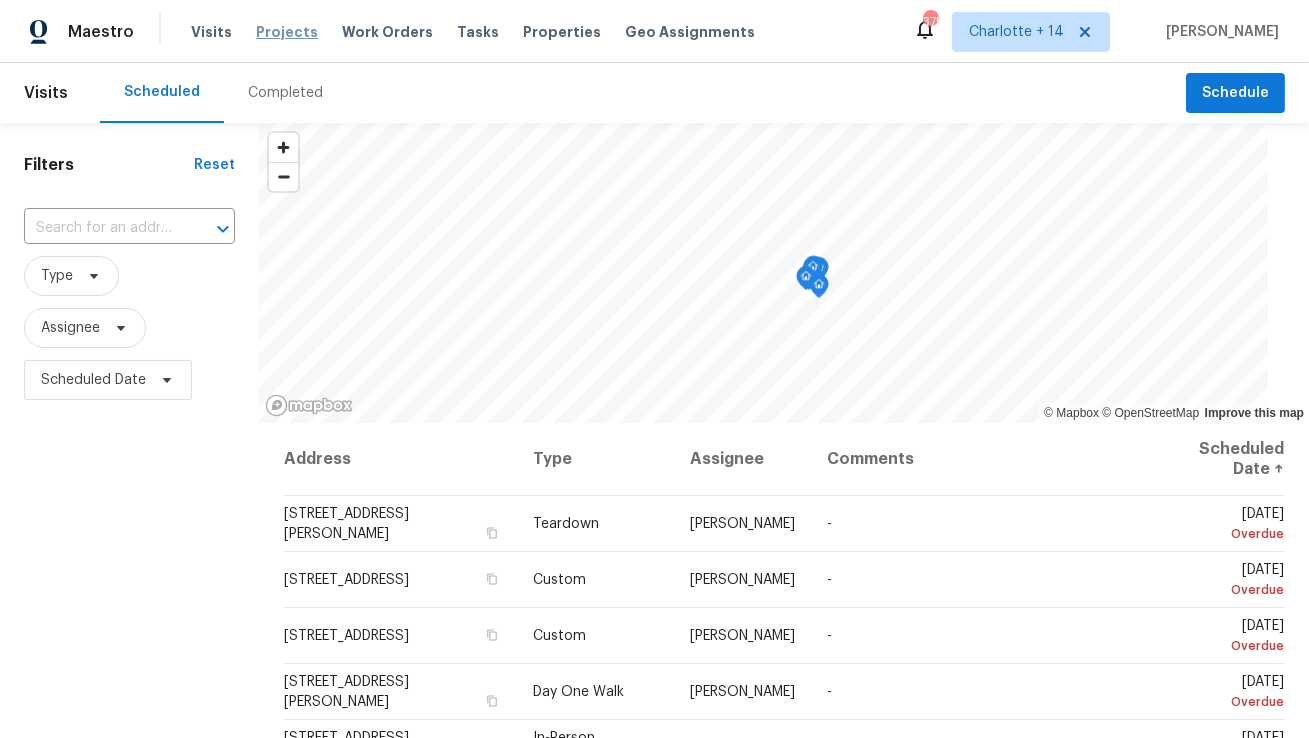 click on "Projects" at bounding box center [287, 32] 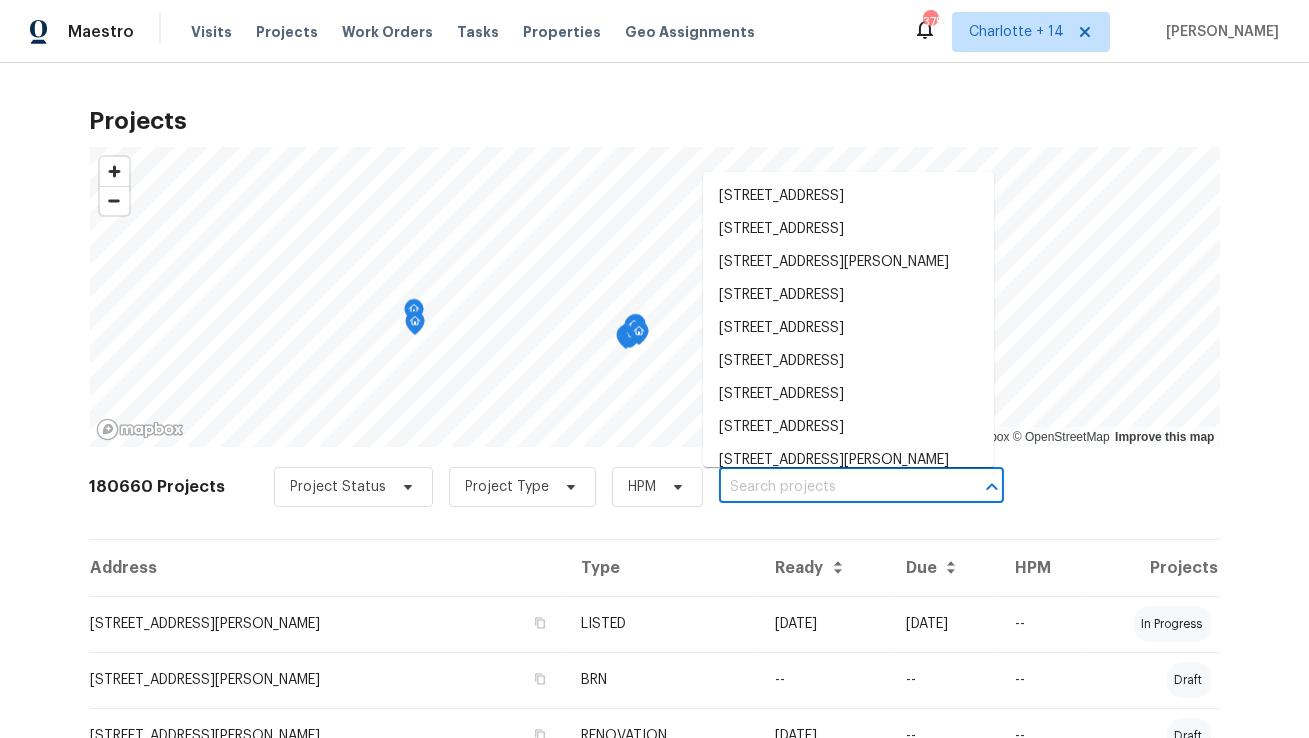 click at bounding box center [833, 487] 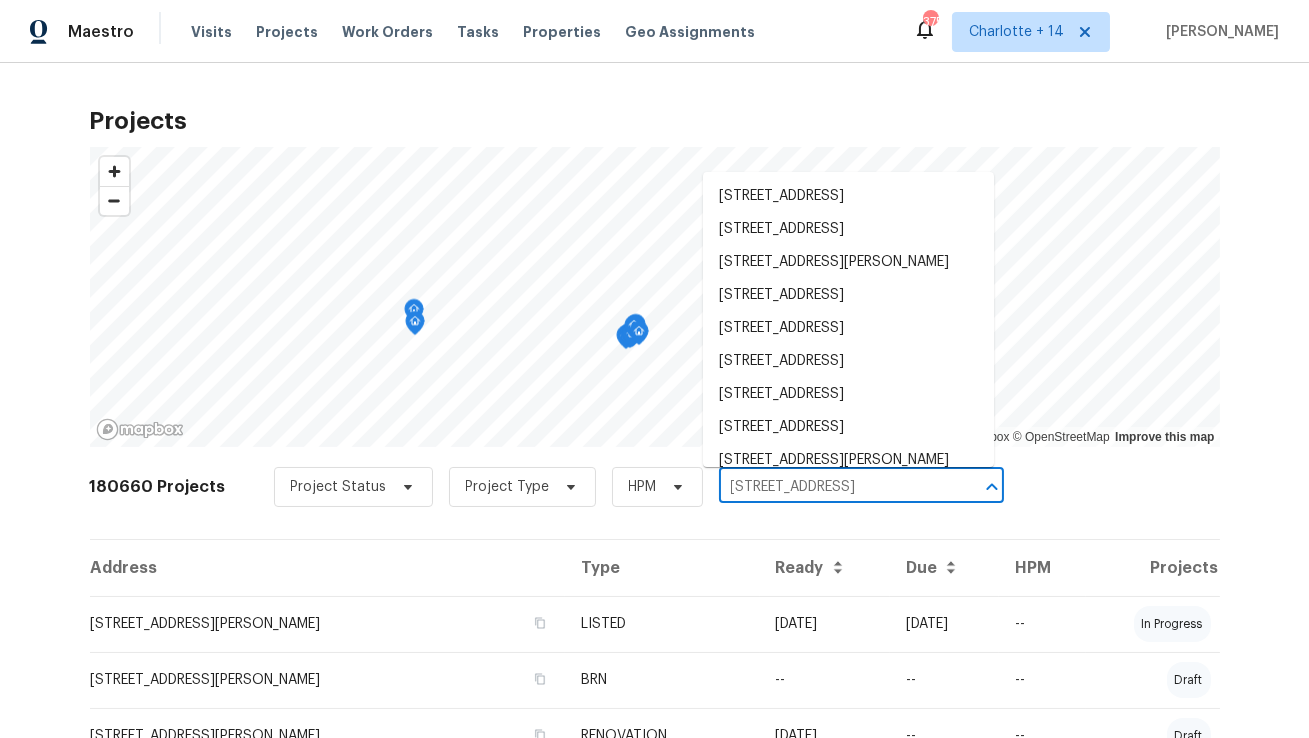scroll, scrollTop: 0, scrollLeft: 46, axis: horizontal 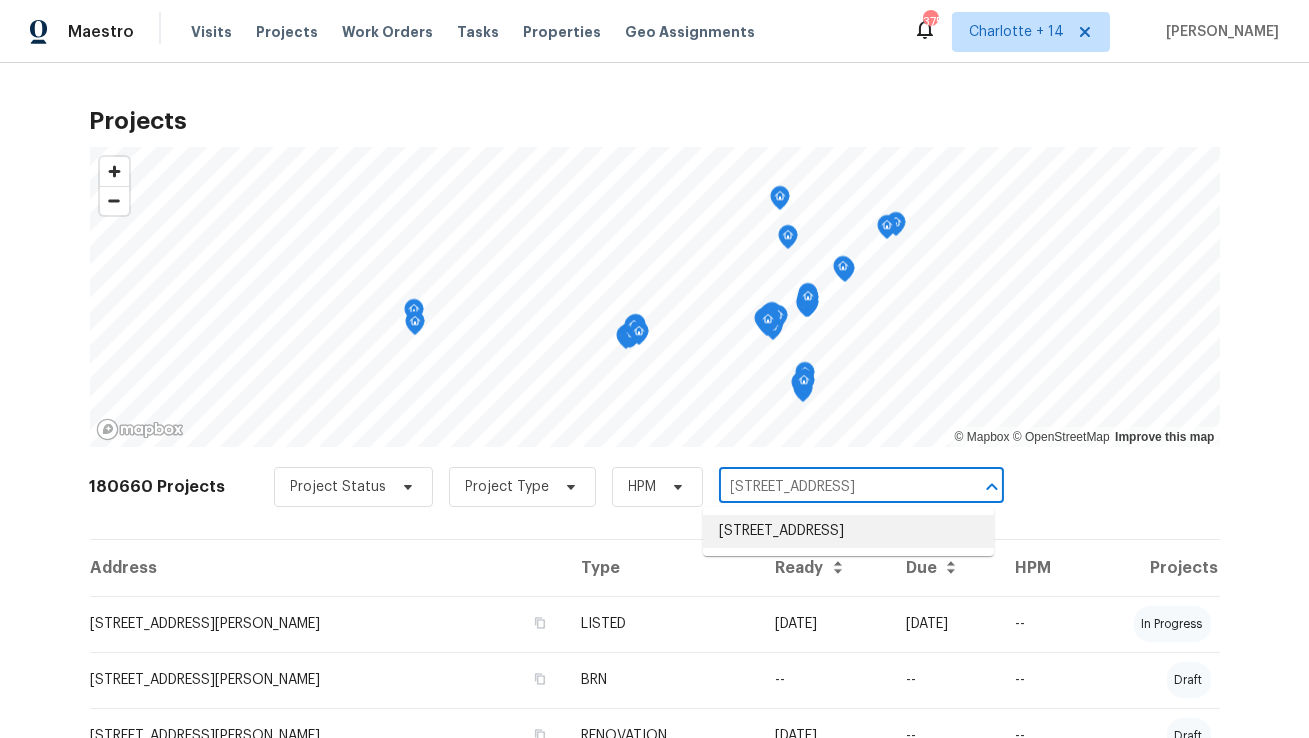 click on "2202 Polar Rock Pl SW, Atlanta, GA 30315" at bounding box center [848, 531] 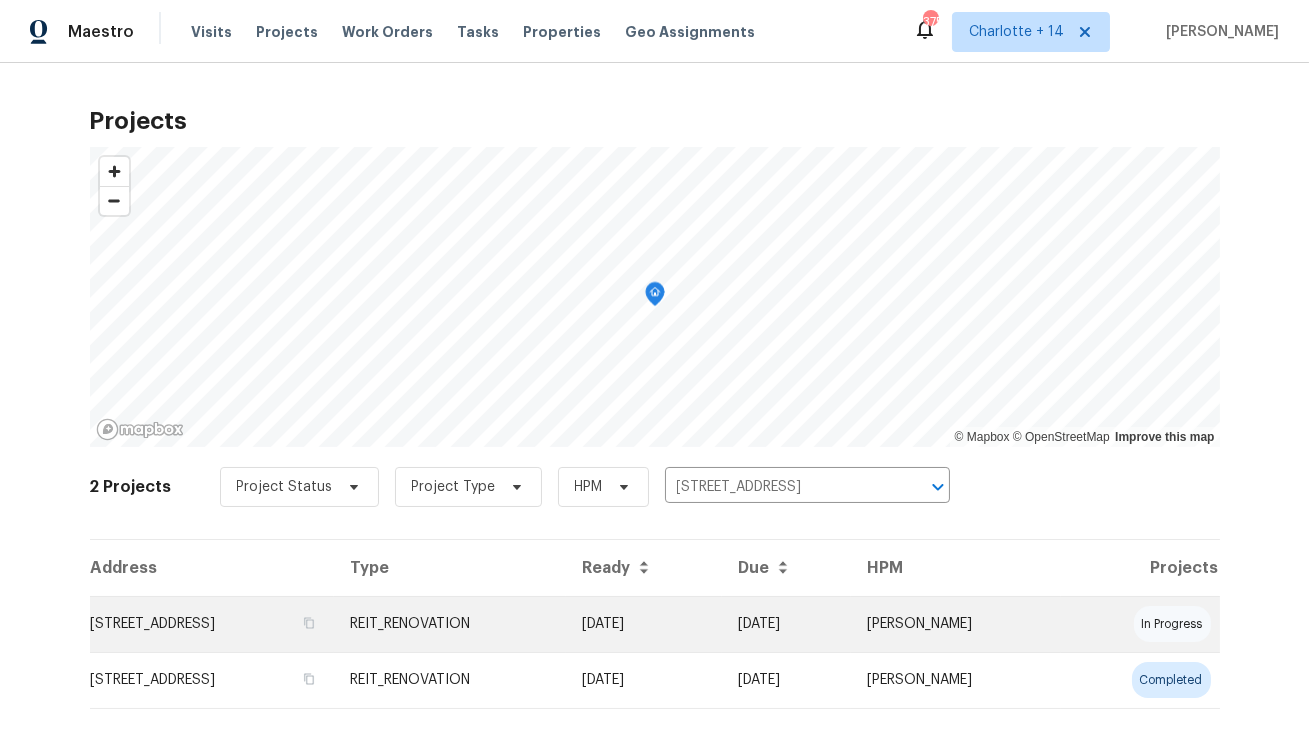 click on "2202 Polar Rock Pl SW, Atlanta, GA 30315" at bounding box center (212, 624) 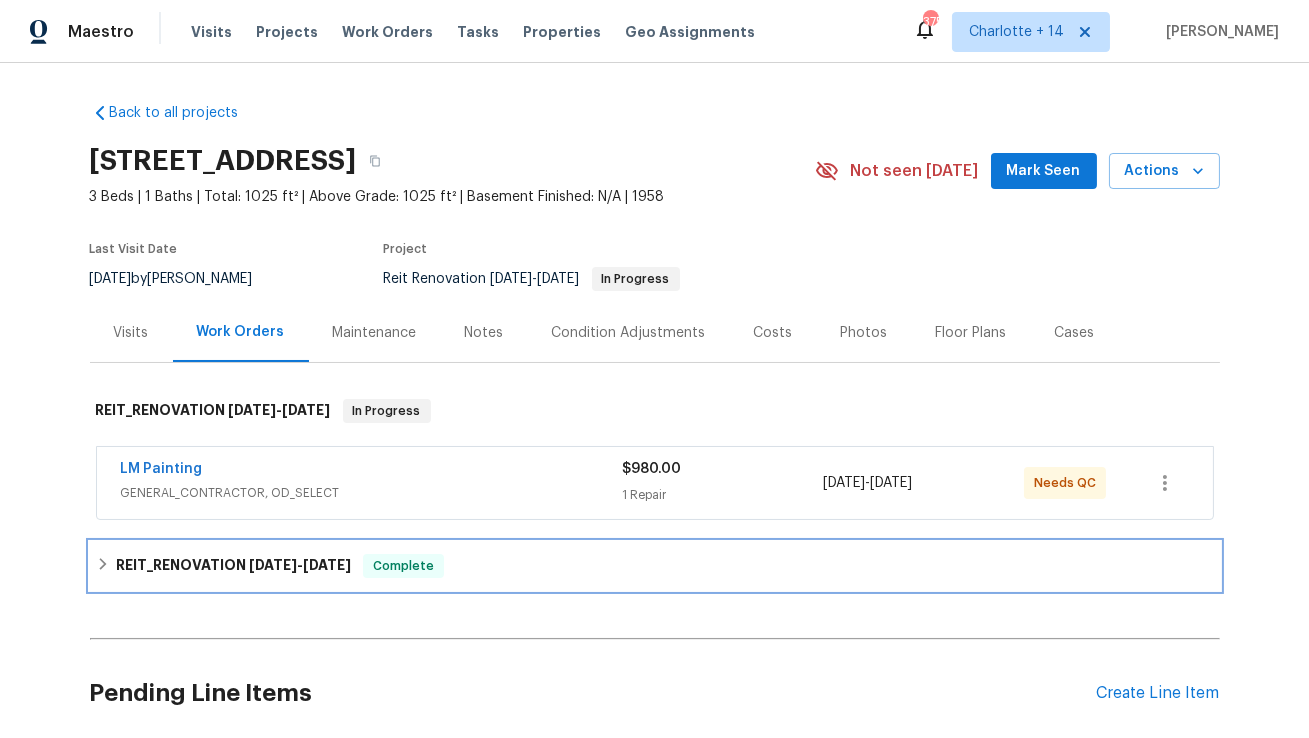 click on "7/8/25" at bounding box center (273, 565) 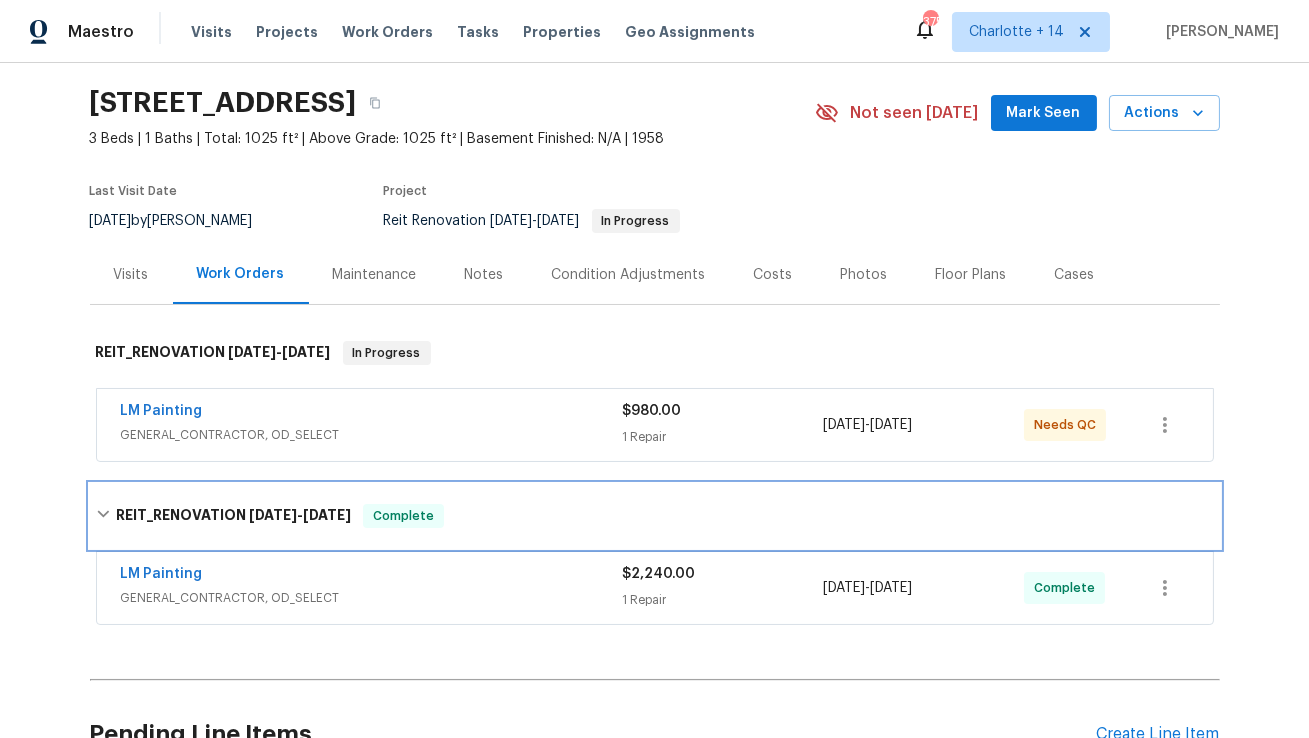 scroll, scrollTop: 60, scrollLeft: 0, axis: vertical 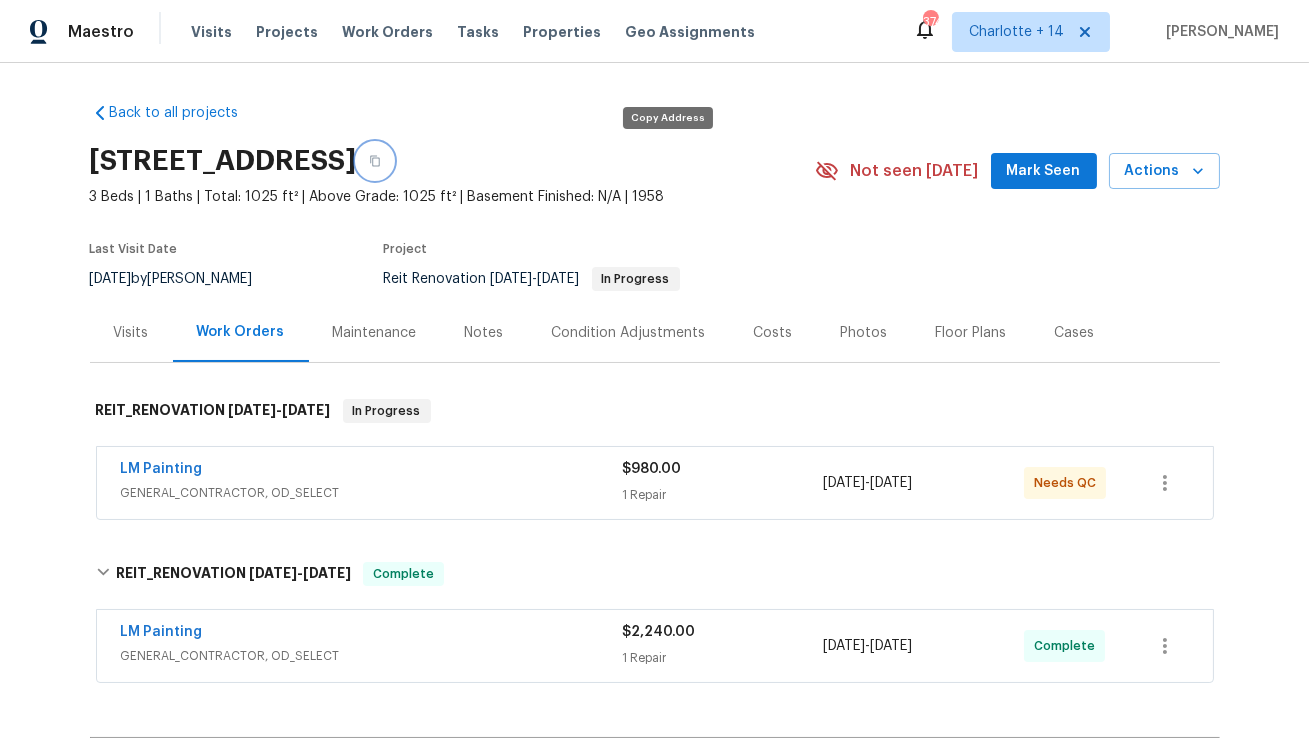 click 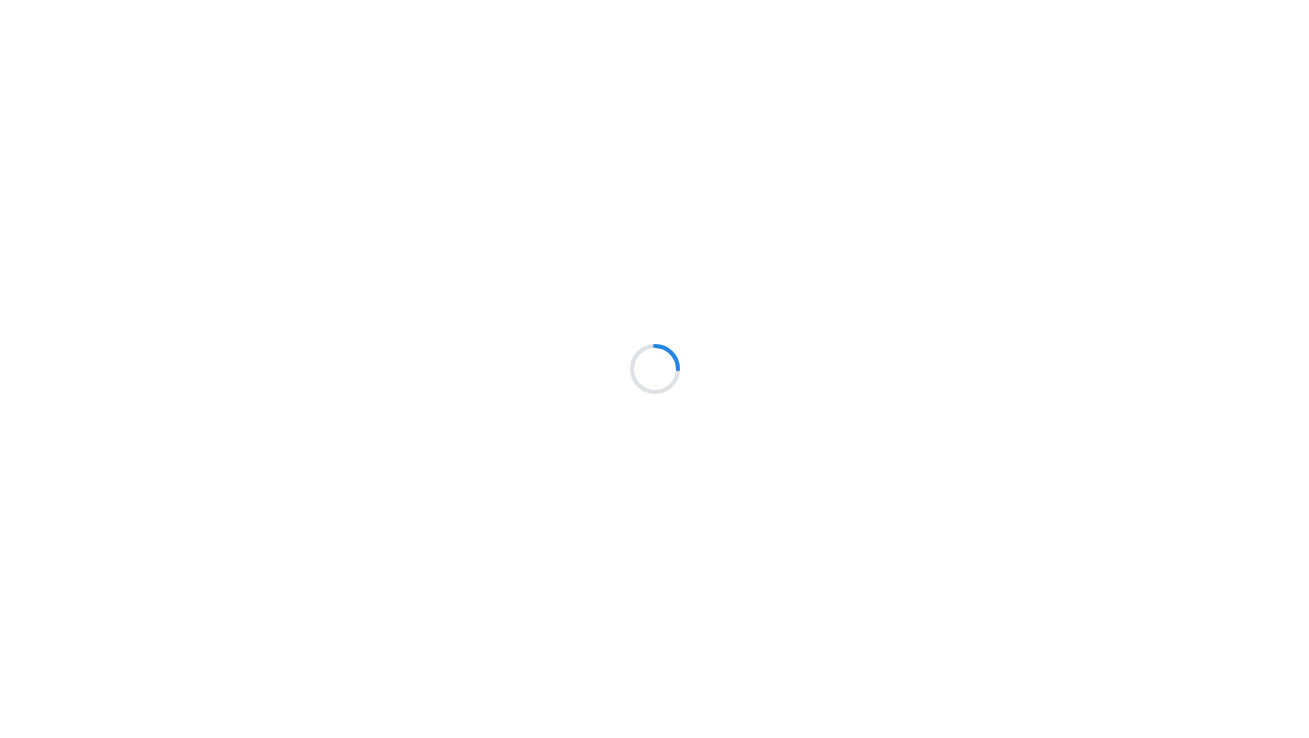 scroll, scrollTop: 0, scrollLeft: 0, axis: both 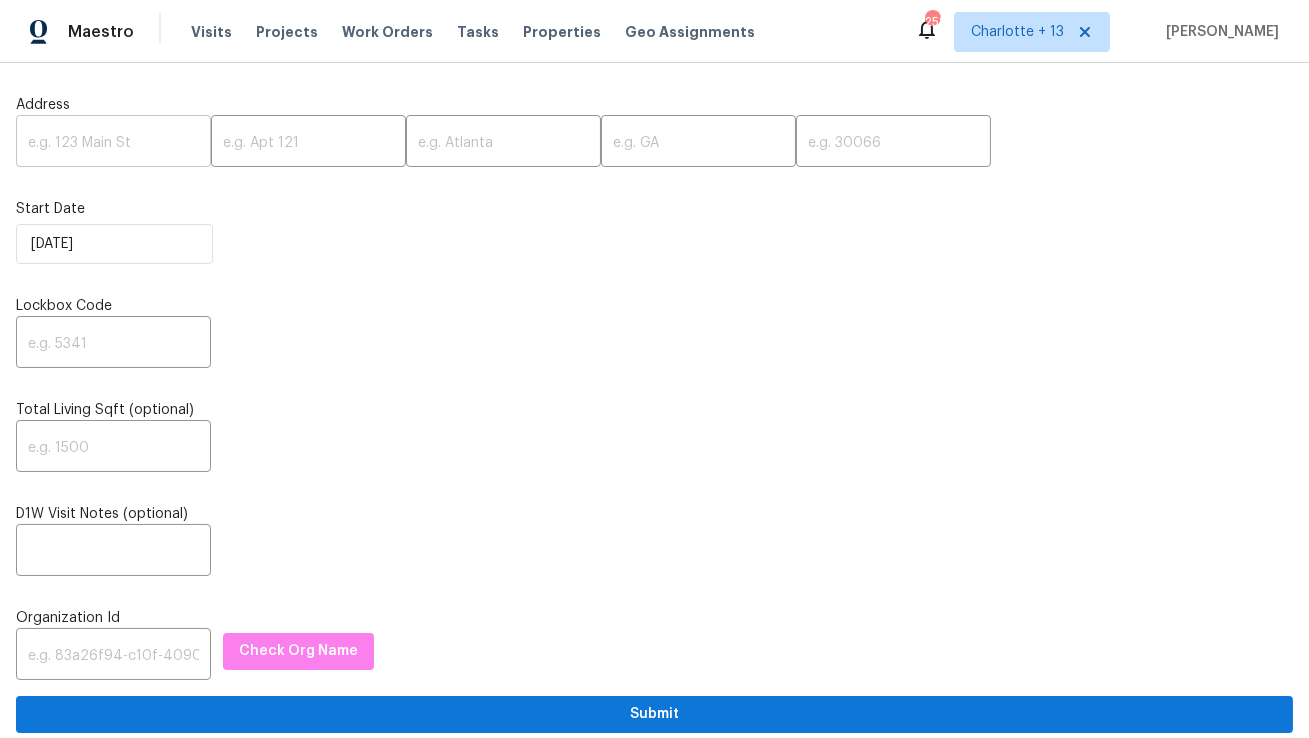 click at bounding box center [113, 143] 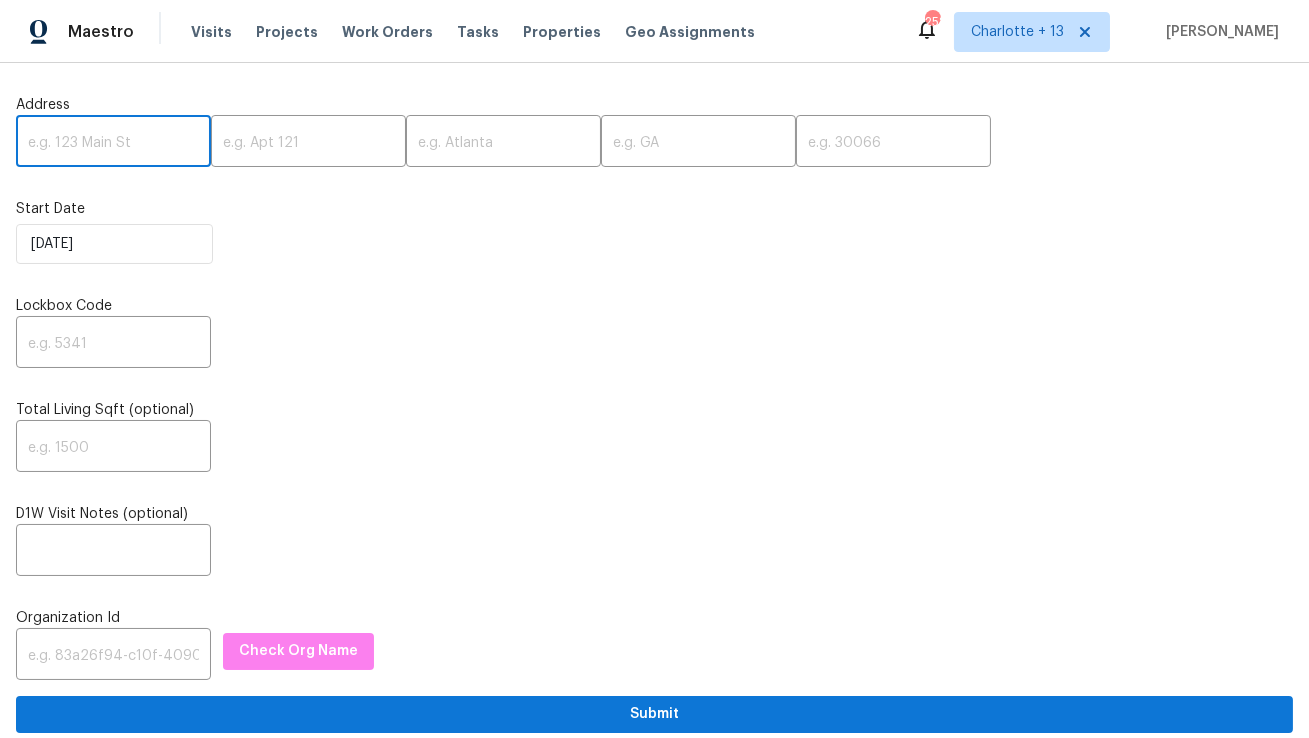 paste on "1784 Danrich Dr, Decatur, GA 30032" 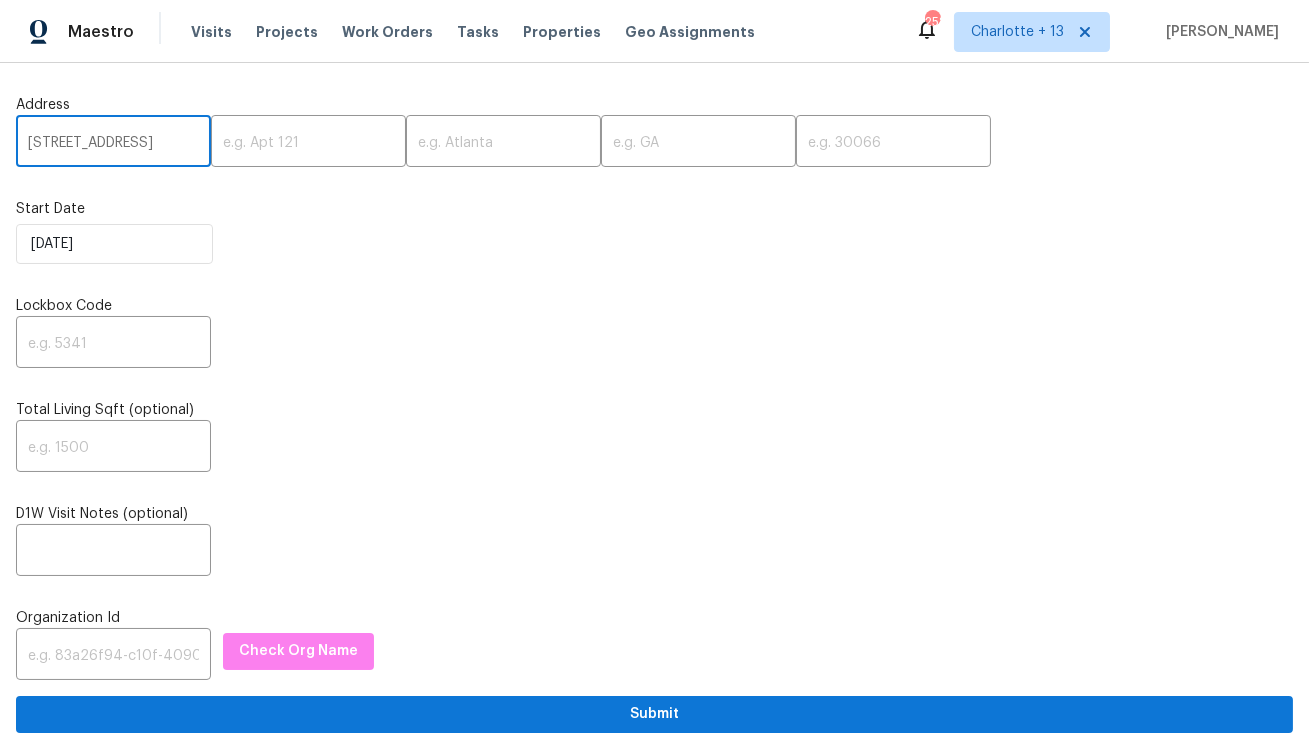 scroll, scrollTop: 0, scrollLeft: 83, axis: horizontal 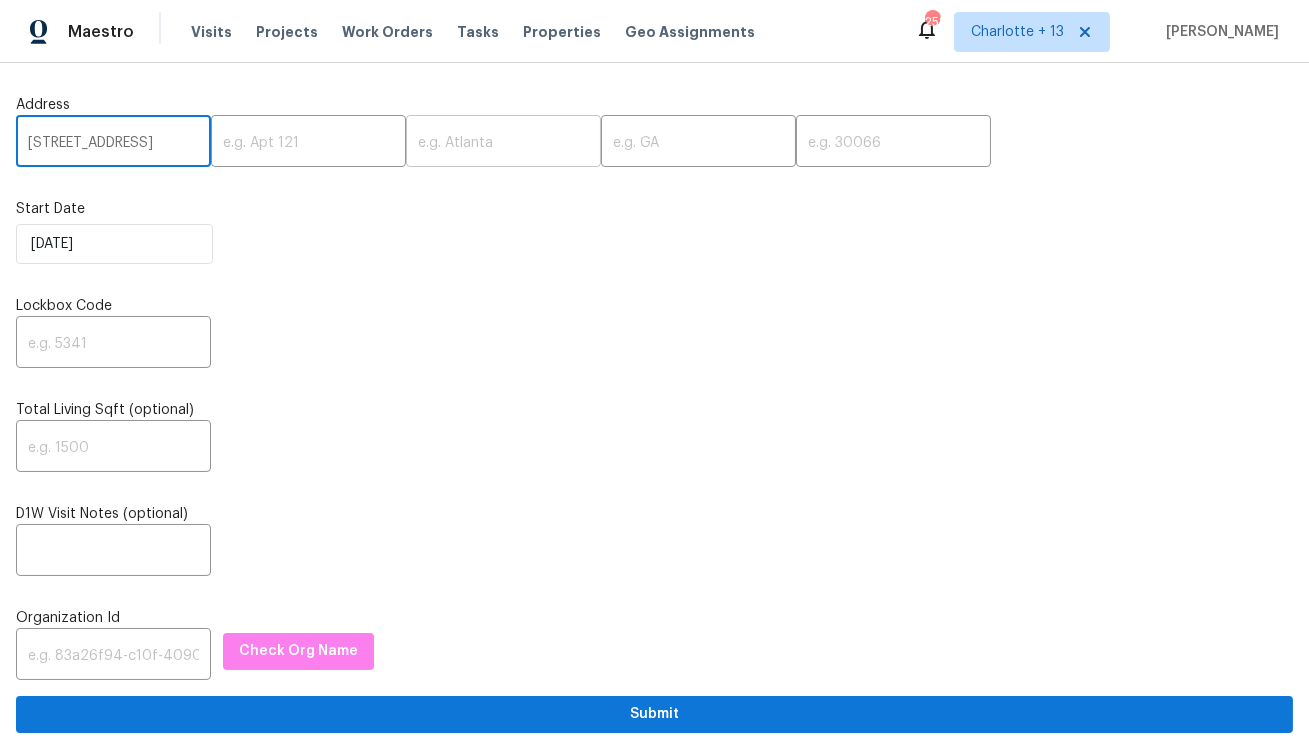 type on "1784 Danrich Dr,, GA 30032" 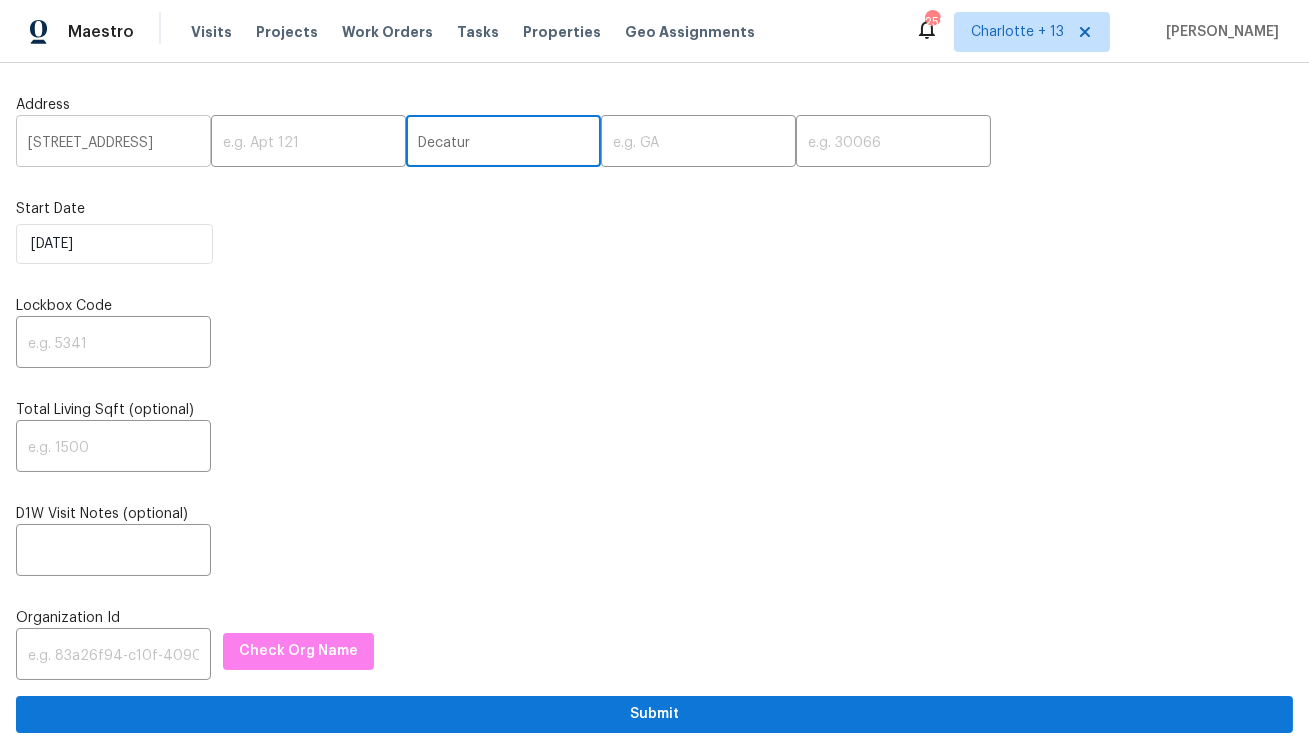 type on "Decatur" 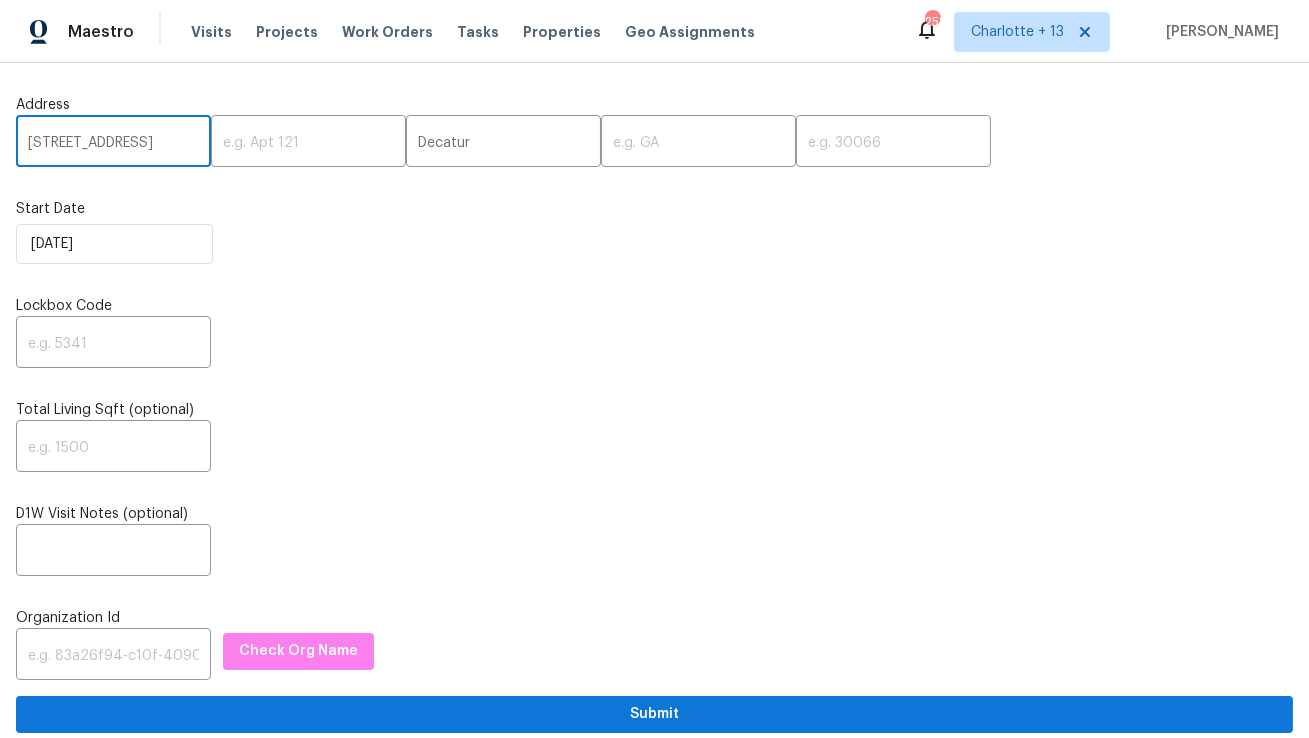 click on "1784 Danrich Dr,, GA 30032" at bounding box center [113, 143] 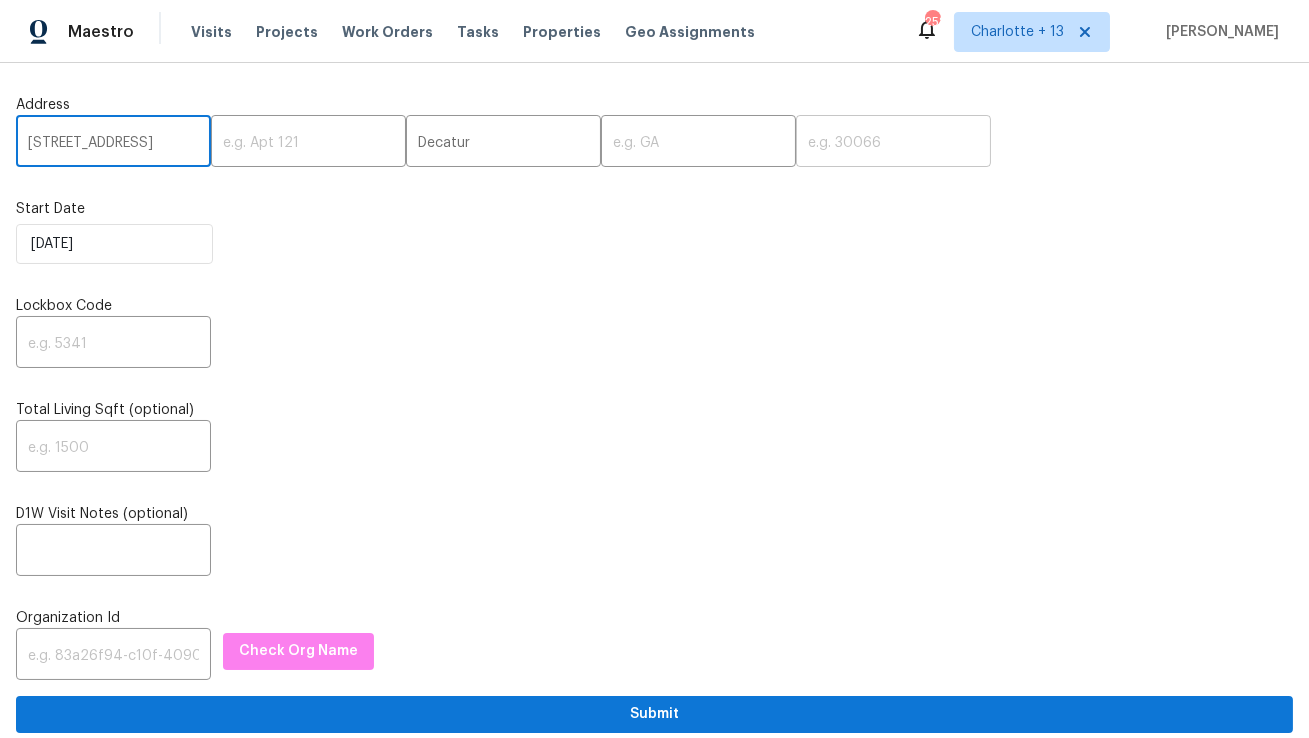 type on "1784 Danrich Dr,, GA" 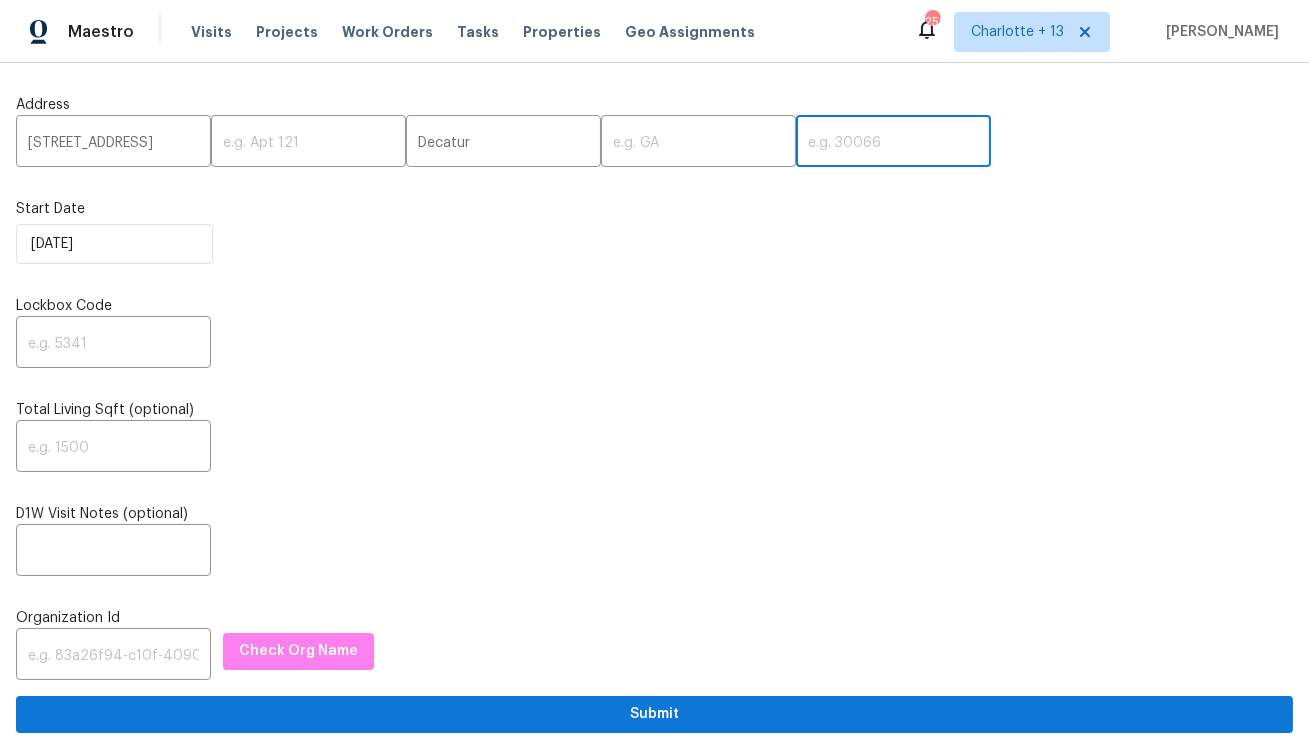 click at bounding box center [893, 143] 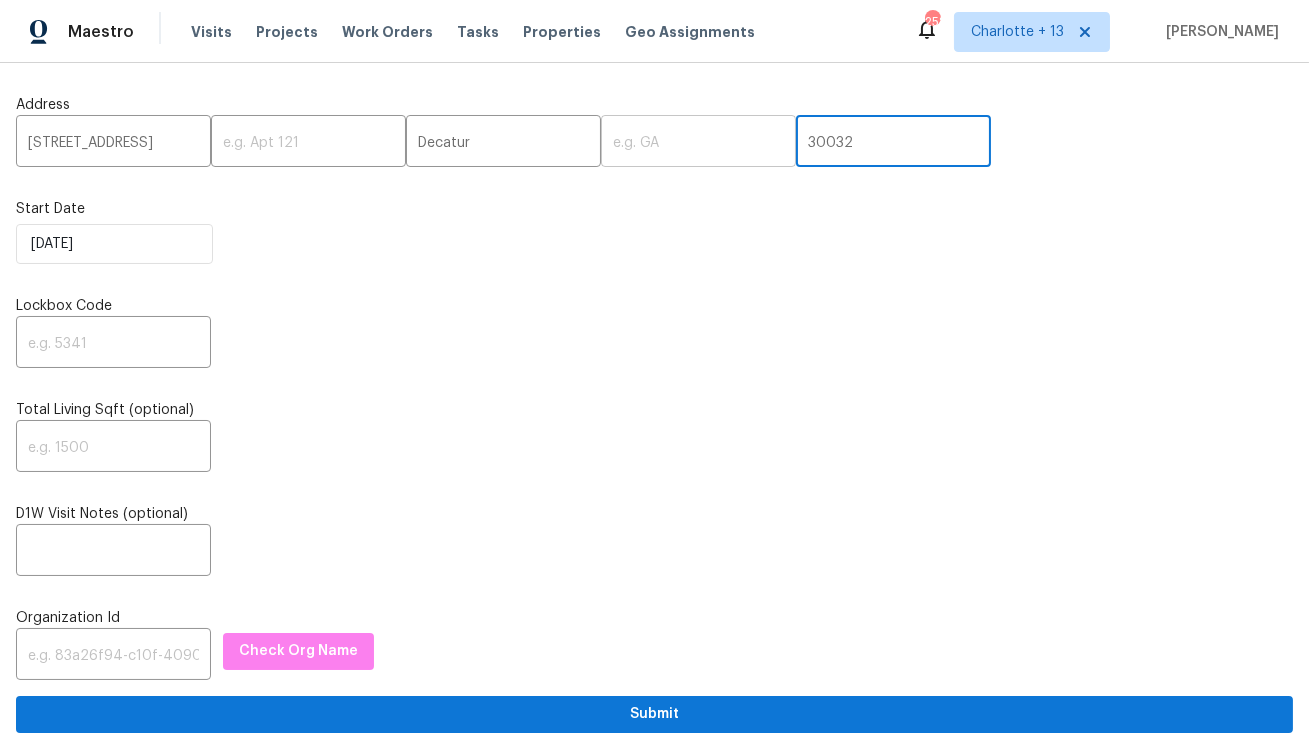 type on "30032" 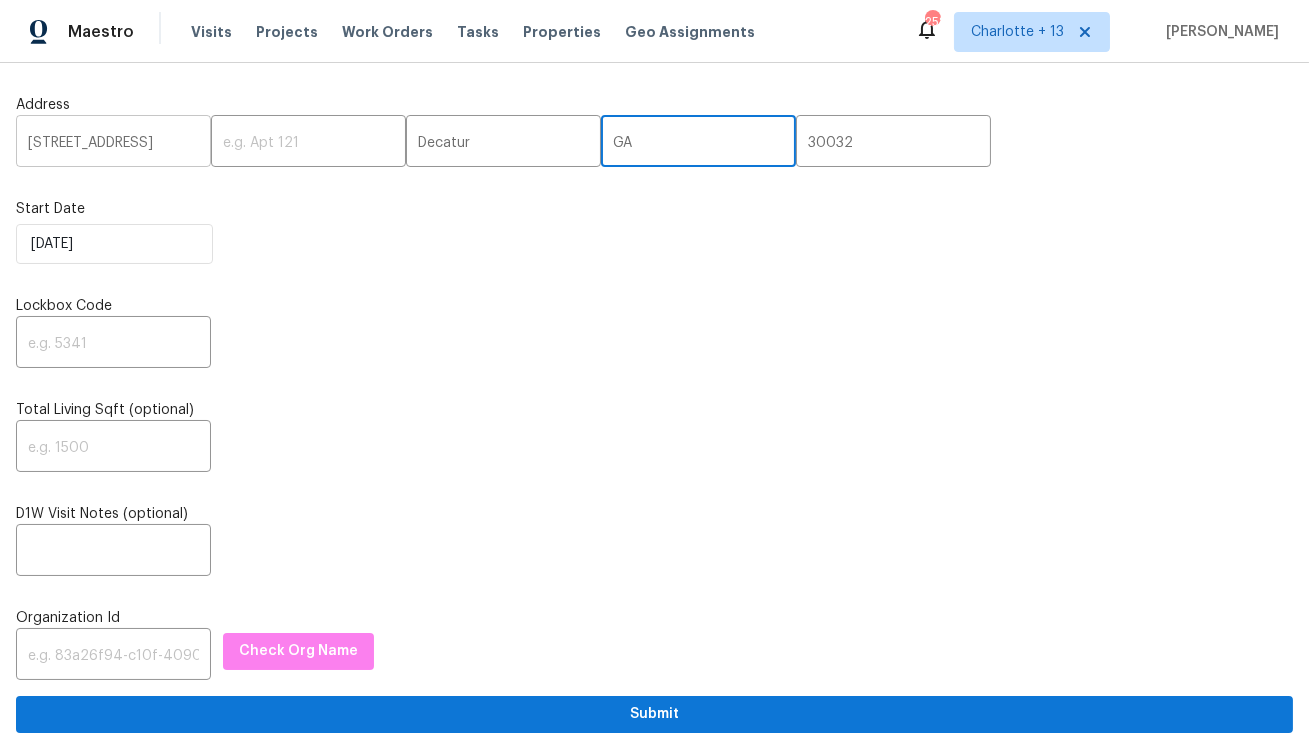 type on "GA" 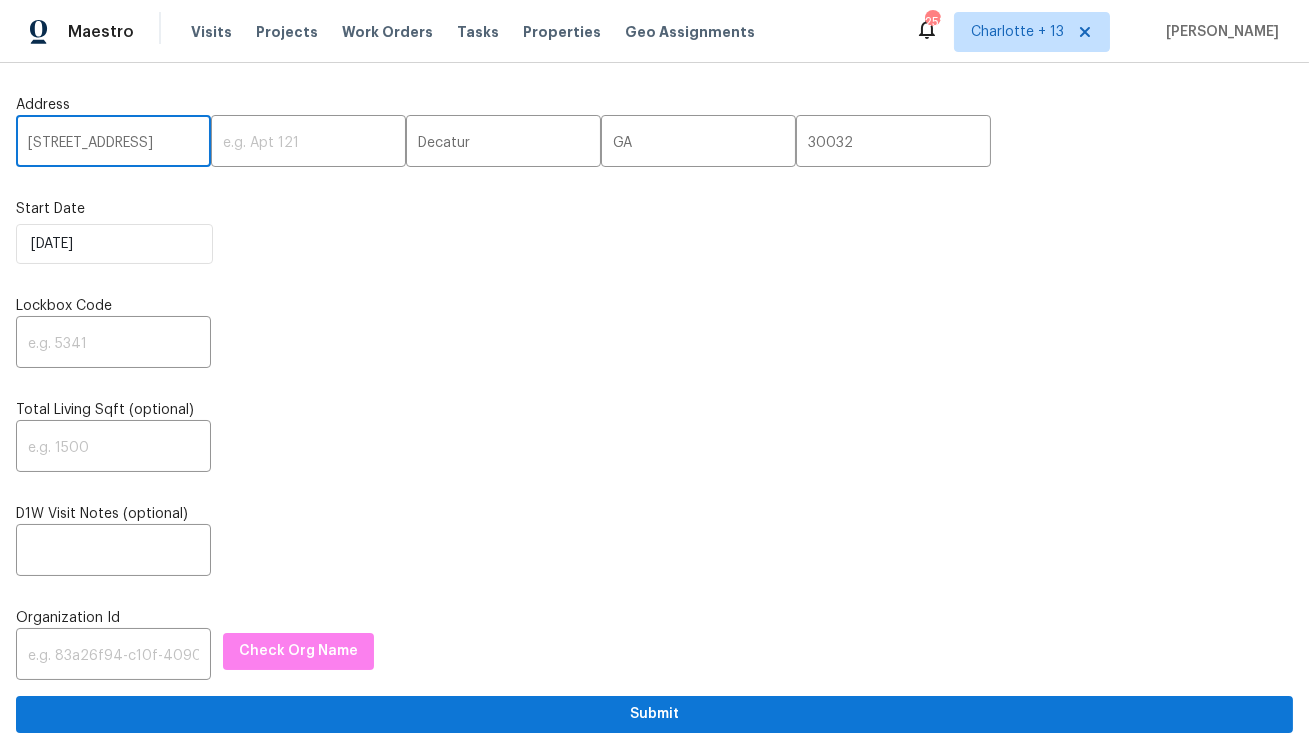 click on "1784 Danrich Dr,, GA" at bounding box center [113, 143] 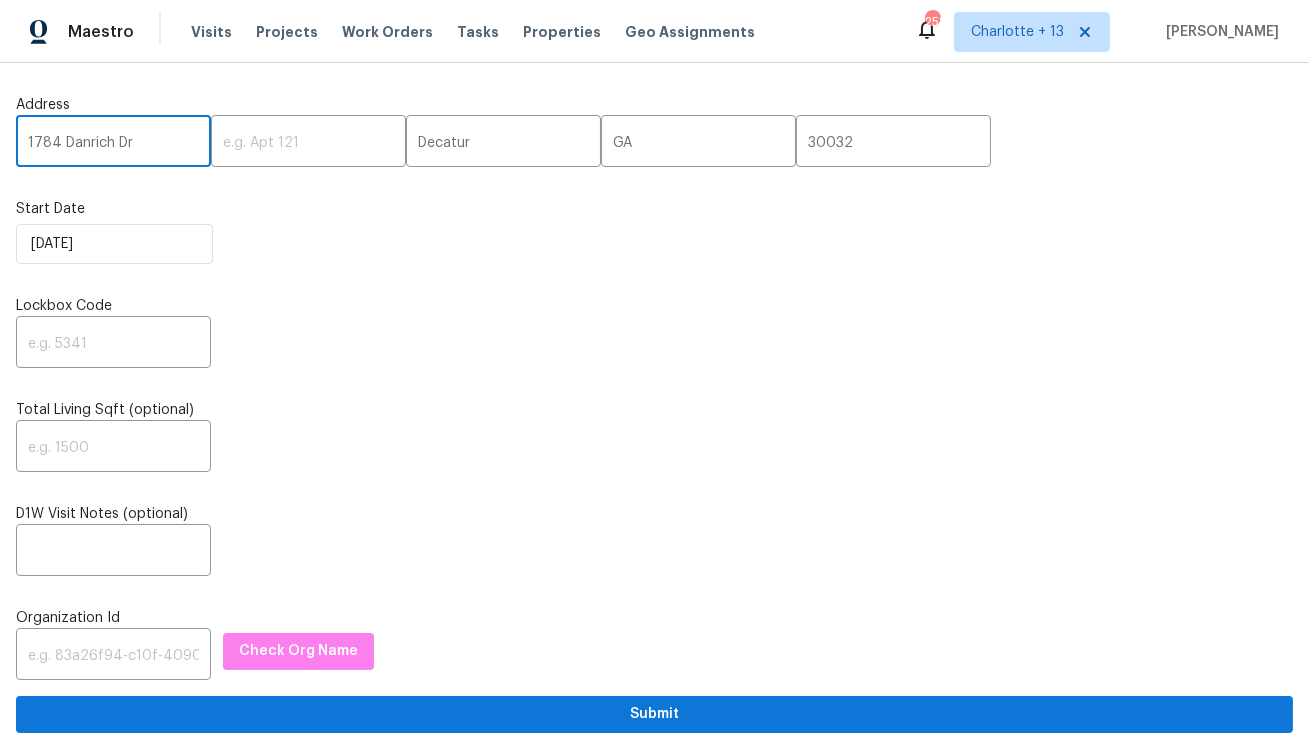 type on "1784 Danrich Dr" 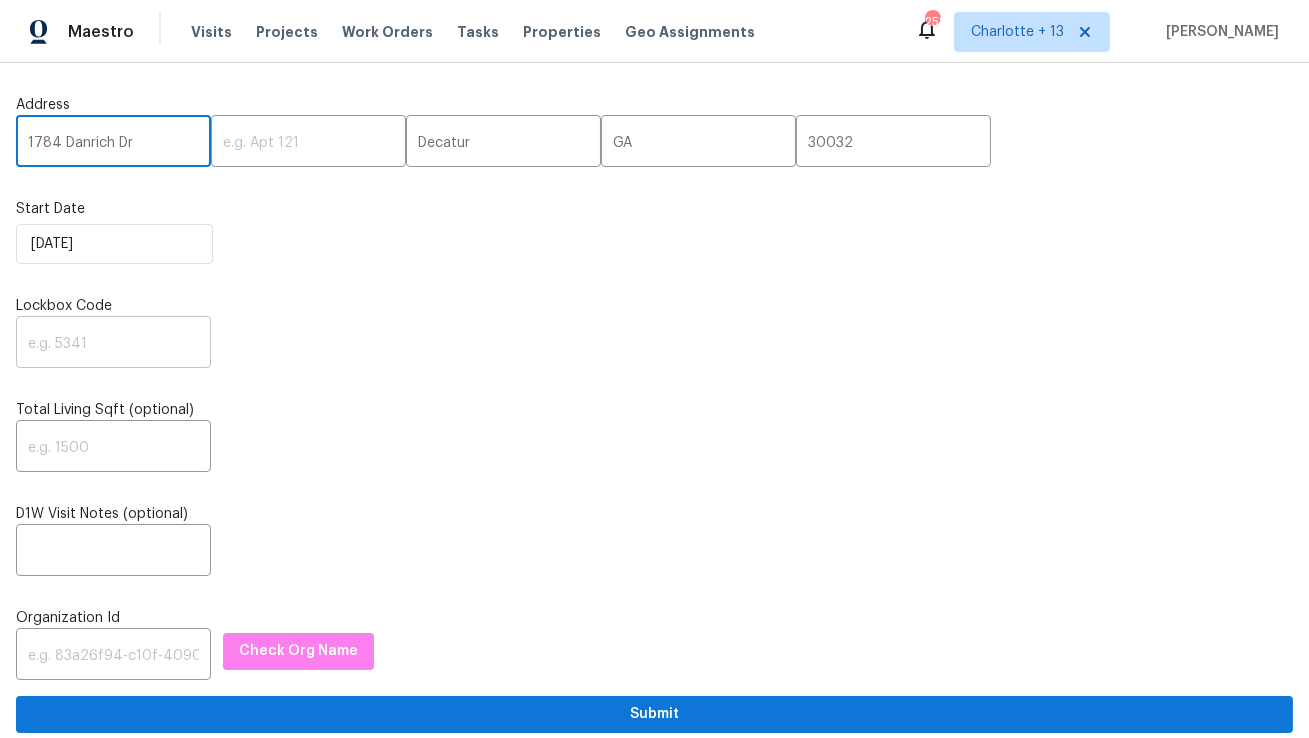 click at bounding box center [113, 344] 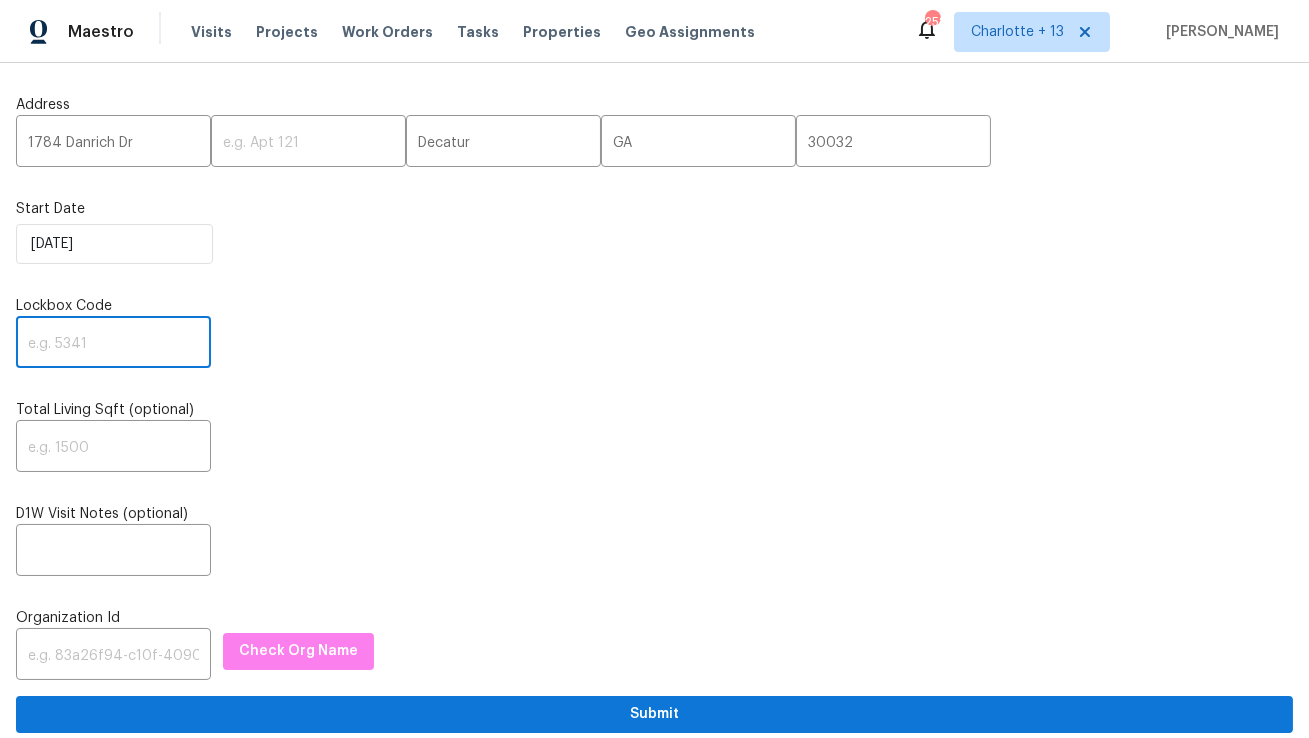 paste on "4853" 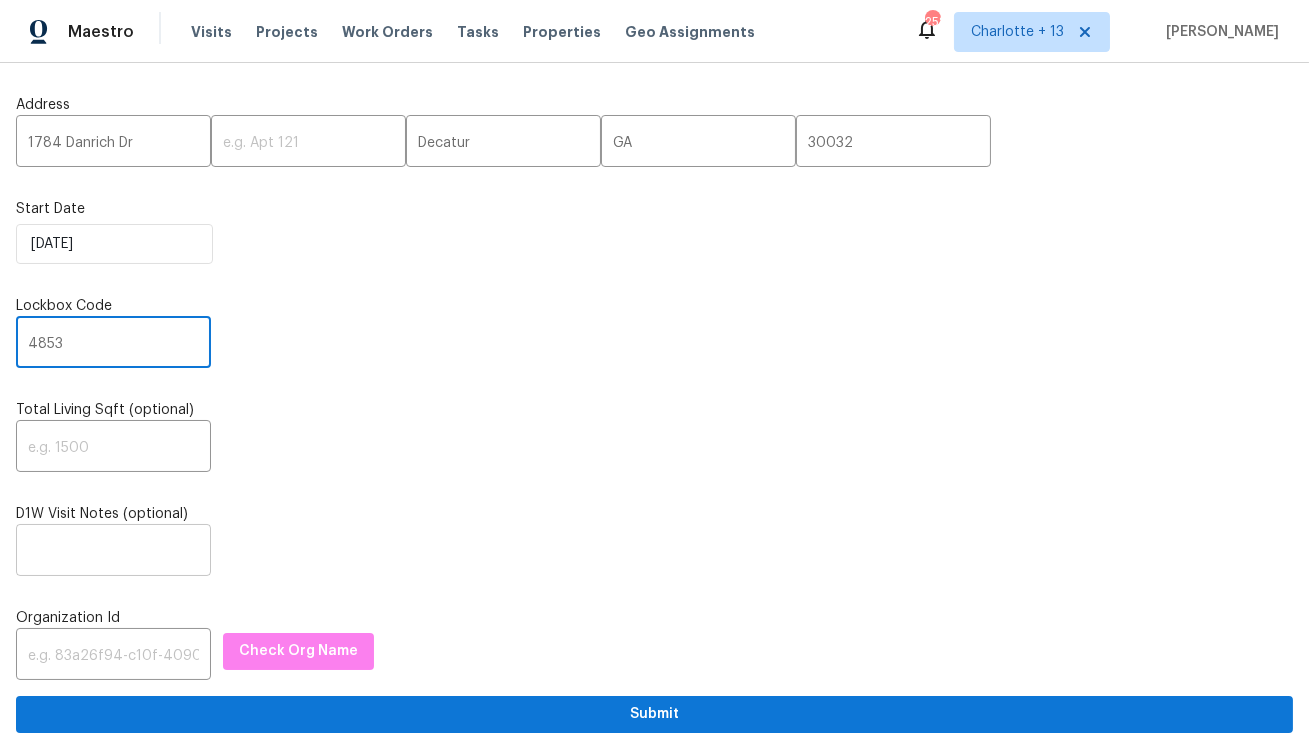 type on "4853" 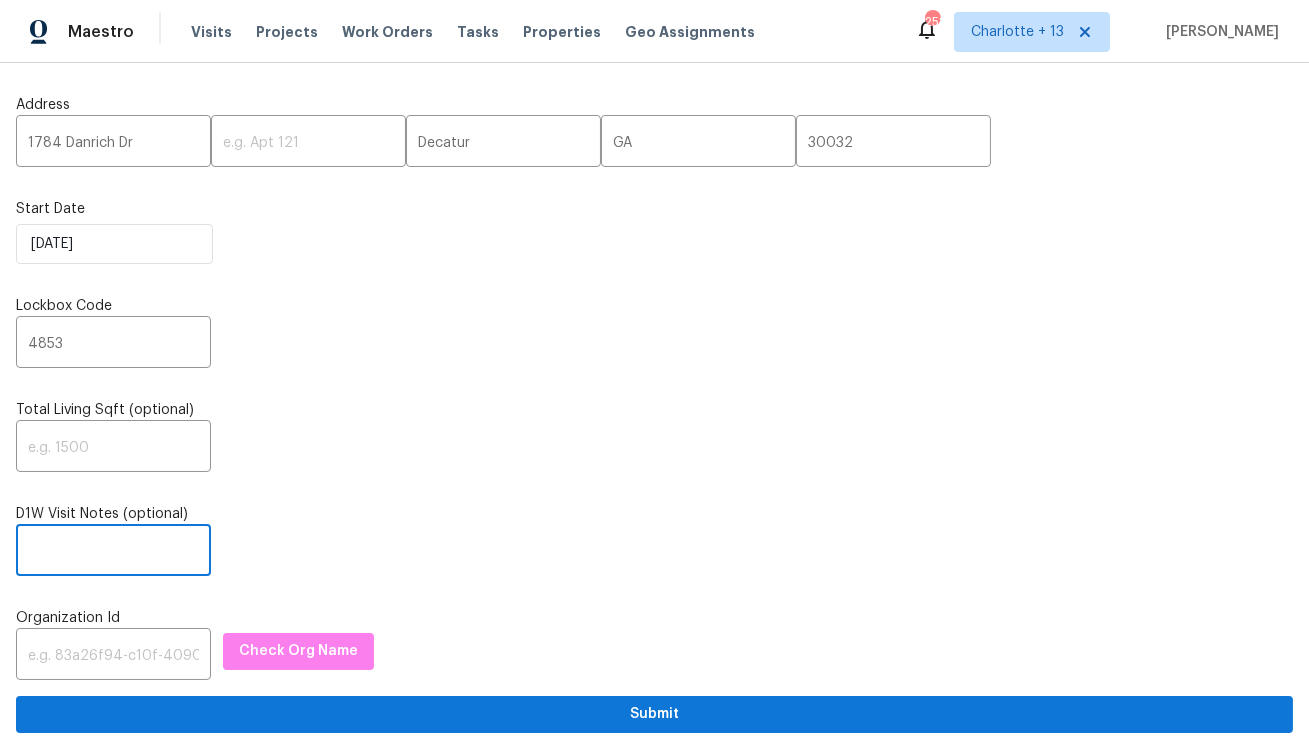 click at bounding box center [113, 552] 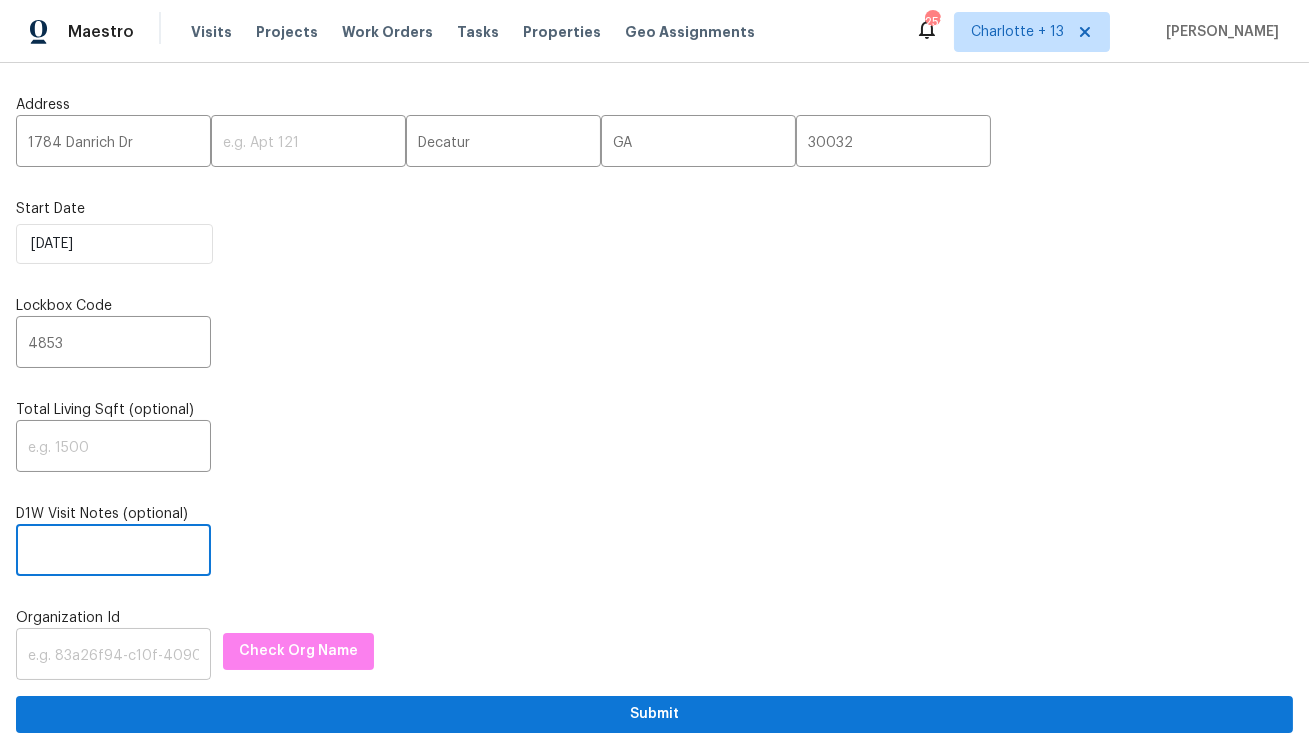 click at bounding box center [113, 656] 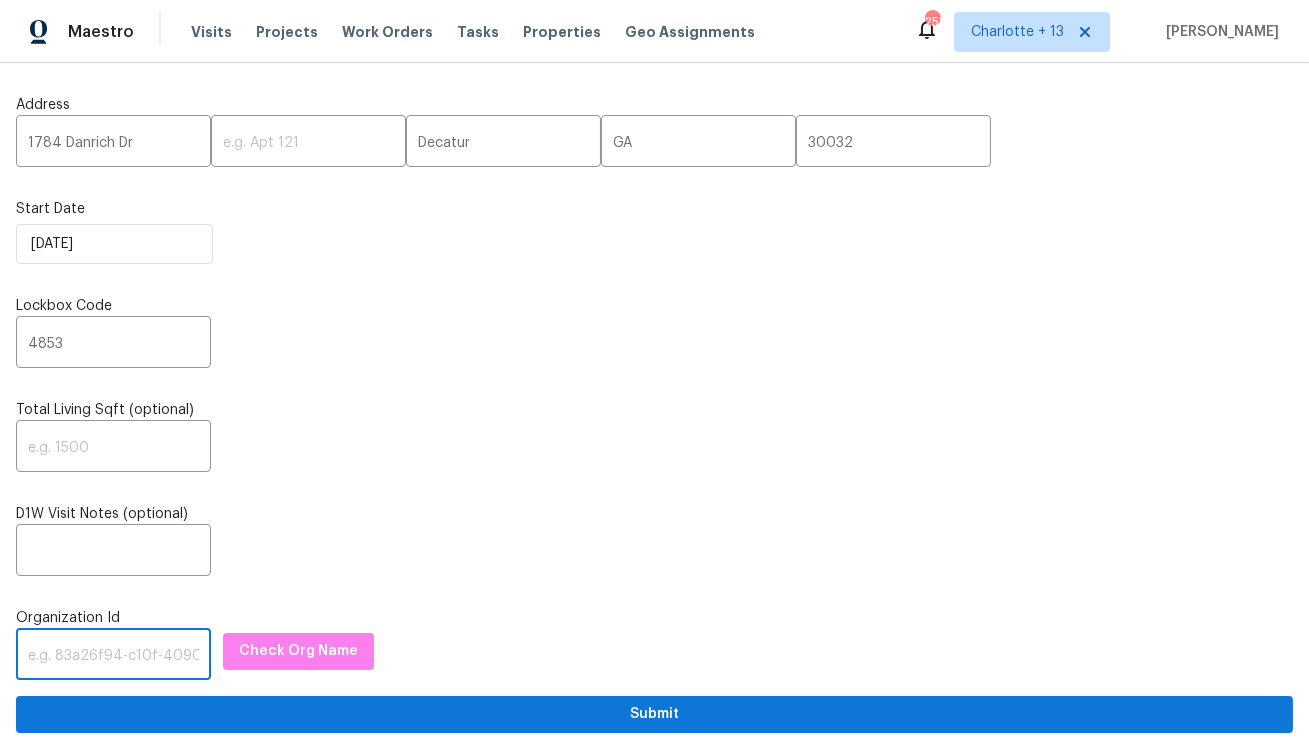paste on "1349d153-b359-4f9b-b4dd-758ff939cc37" 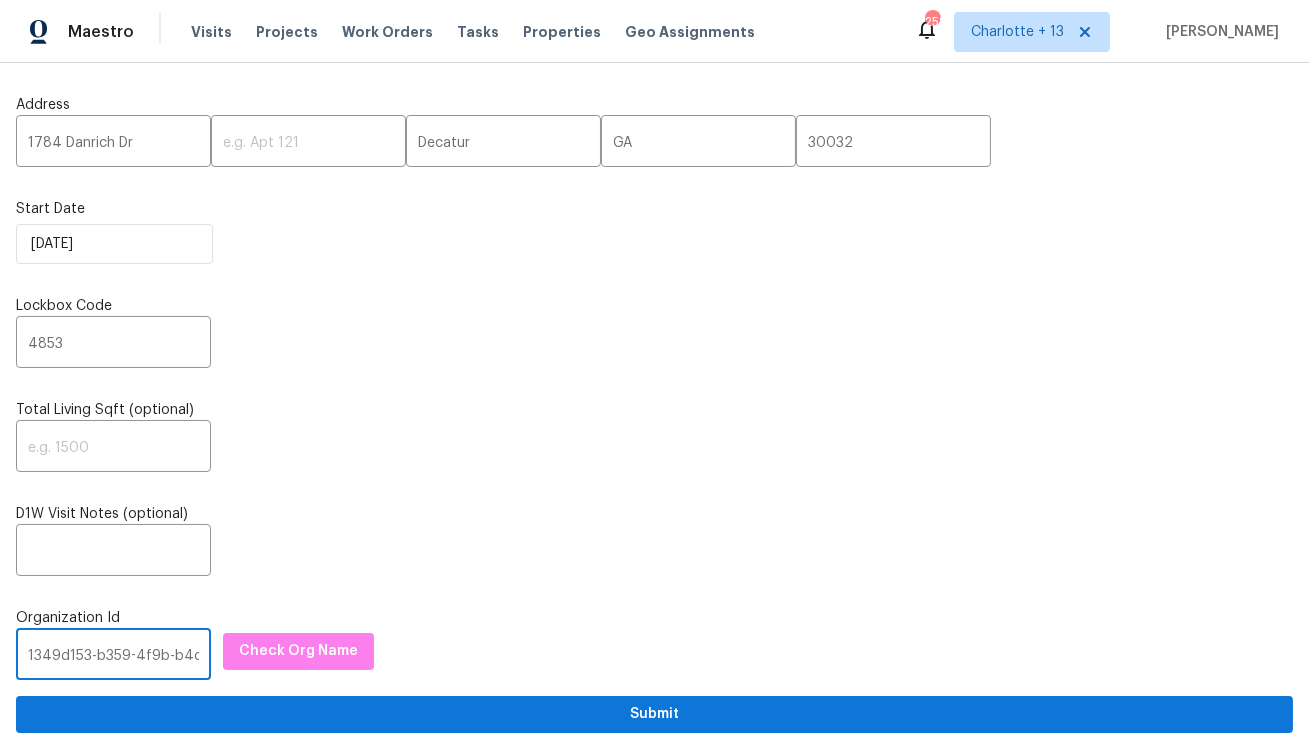 scroll, scrollTop: 0, scrollLeft: 118, axis: horizontal 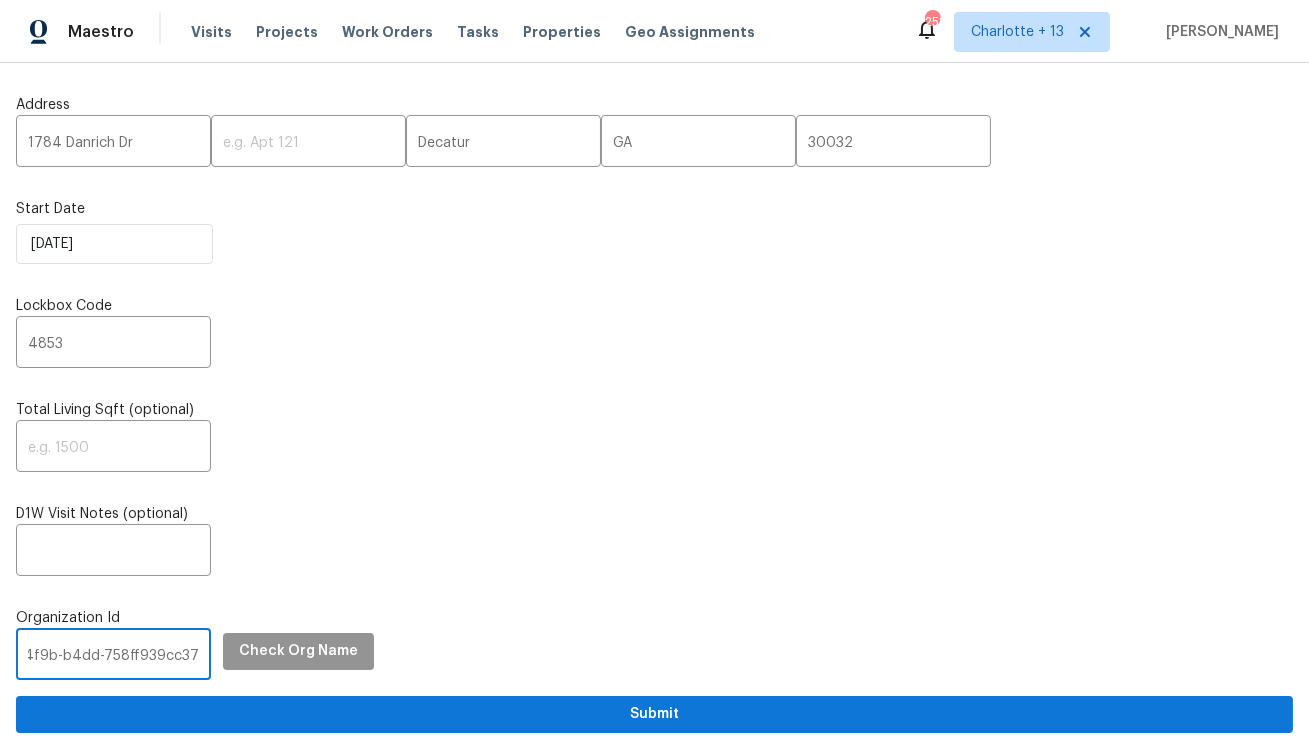 type on "1349d153-b359-4f9b-b4dd-758ff939cc37" 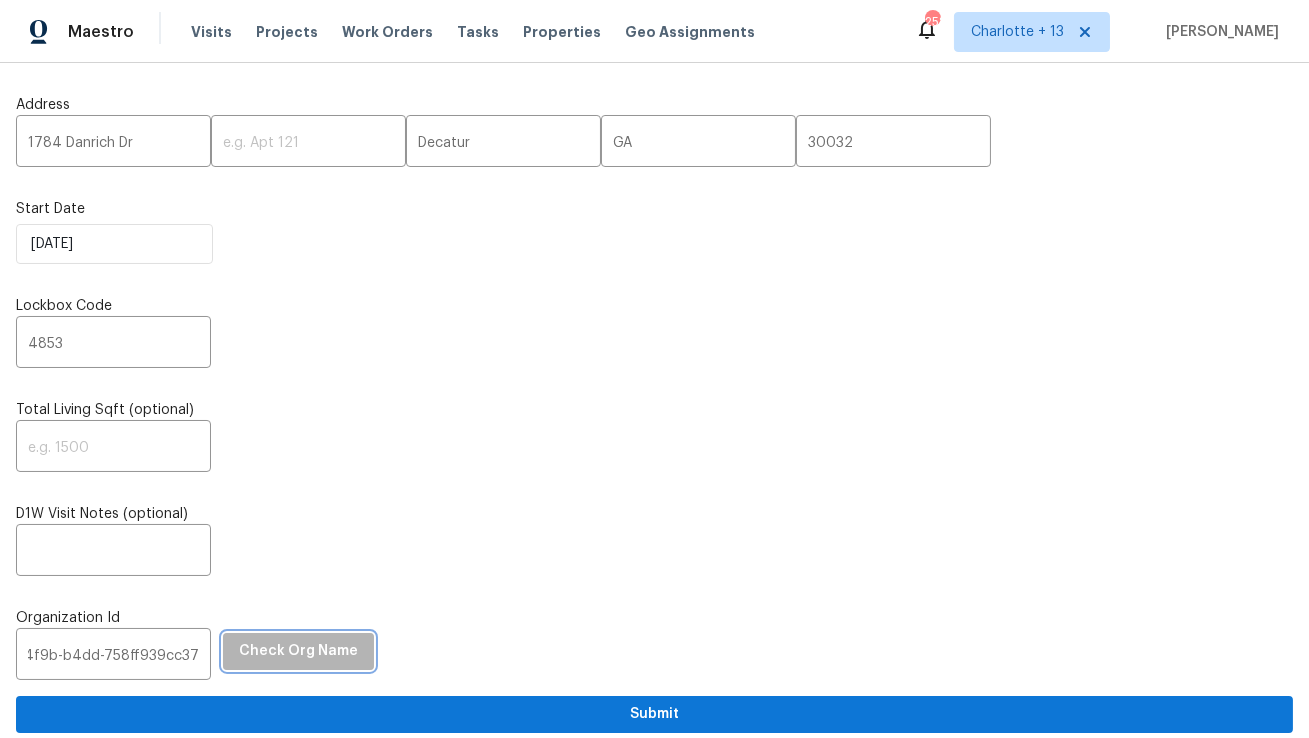 scroll, scrollTop: 0, scrollLeft: 0, axis: both 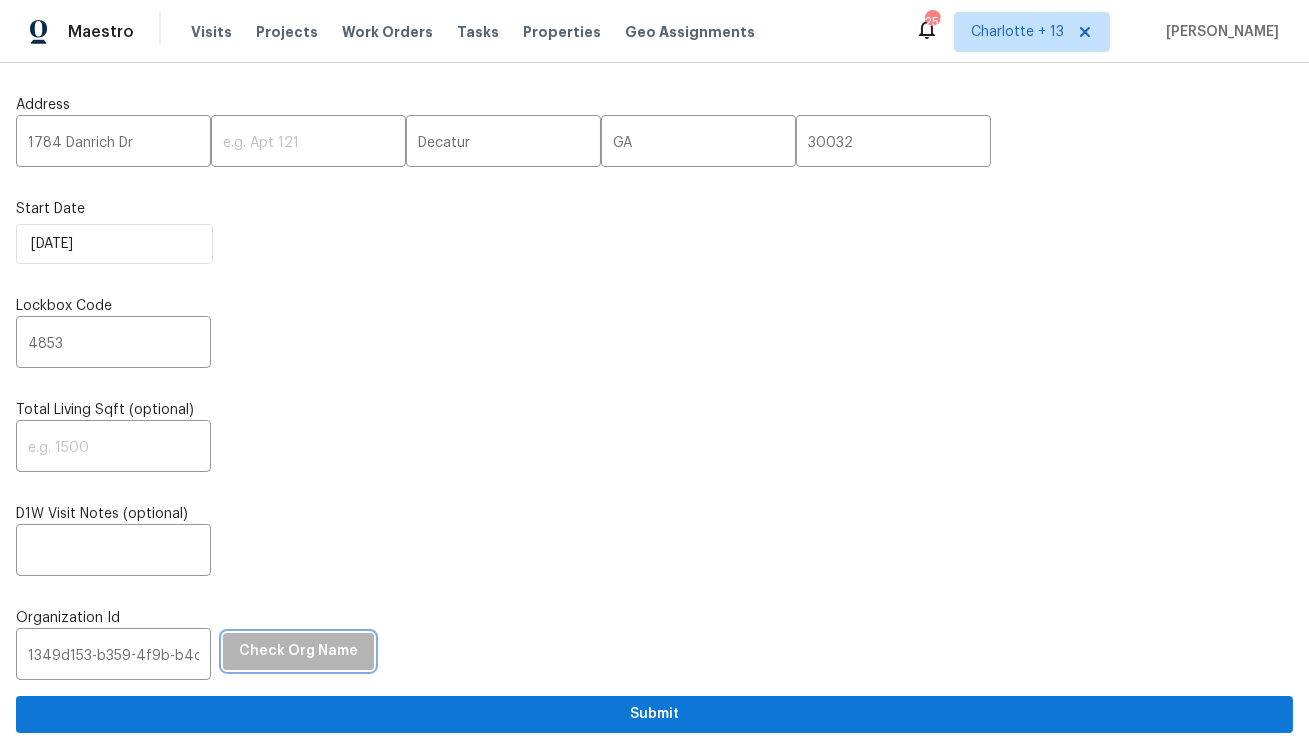 click on "Check Org Name" at bounding box center [298, 651] 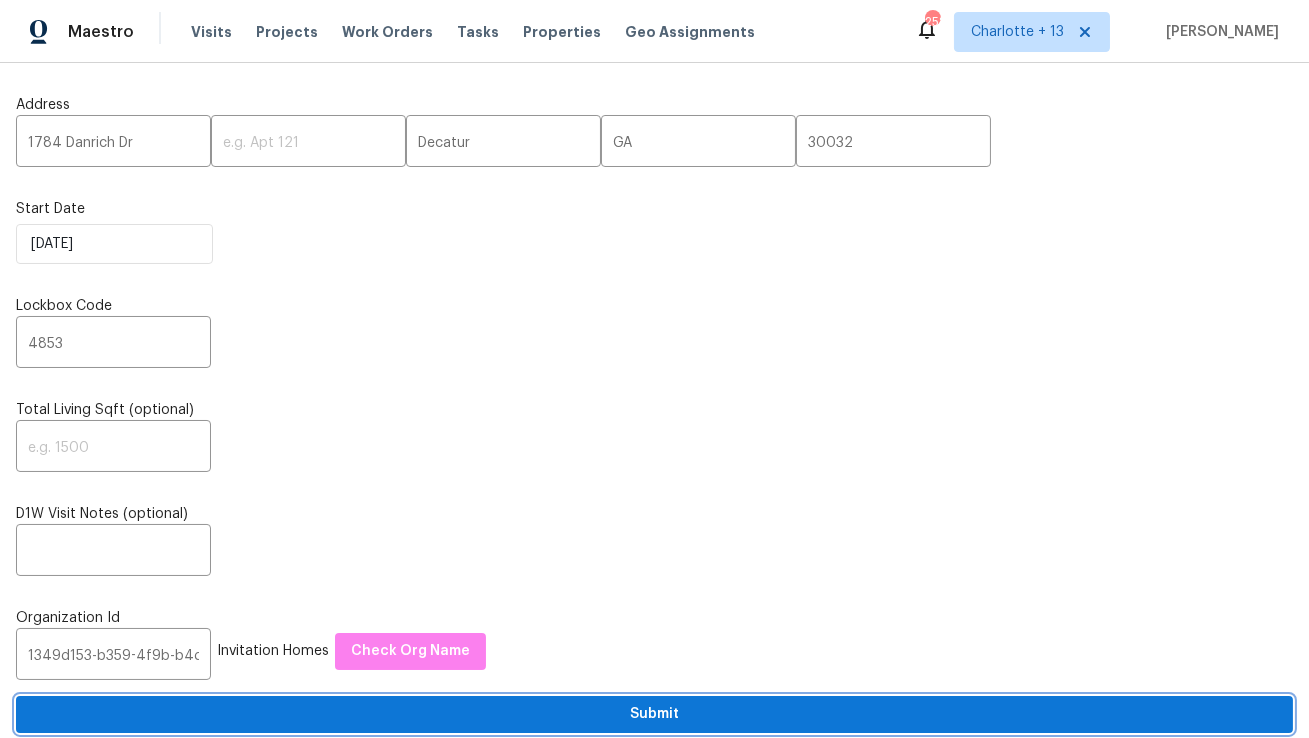click on "Submit" at bounding box center (654, 714) 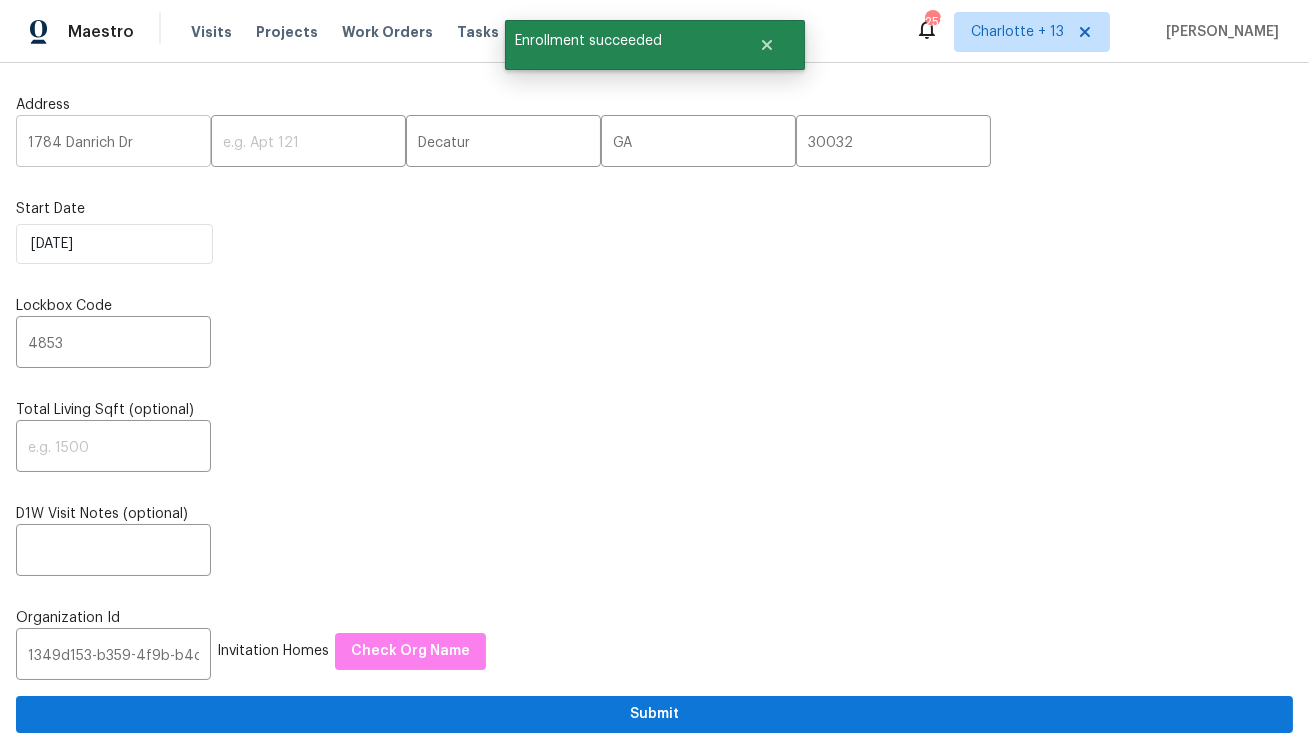 click on "1784 Danrich Dr" at bounding box center [113, 143] 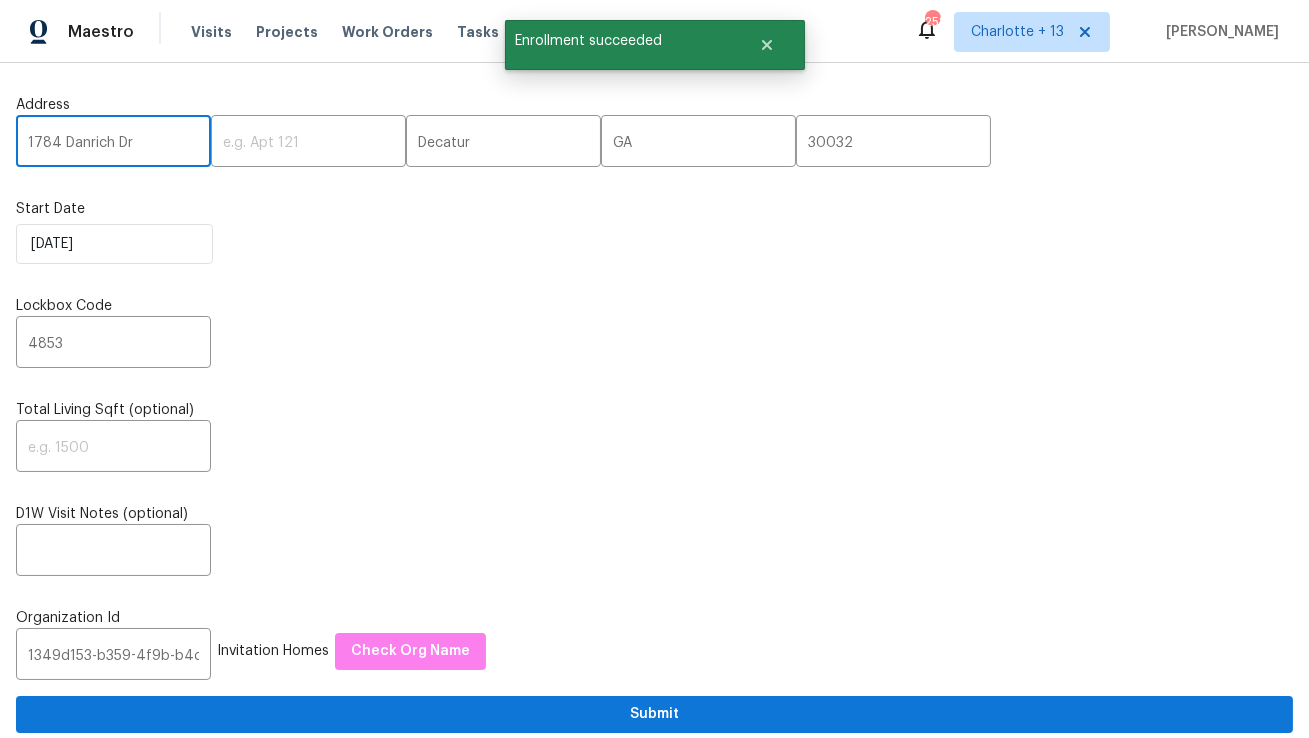 click on "1784 Danrich Dr" at bounding box center (113, 143) 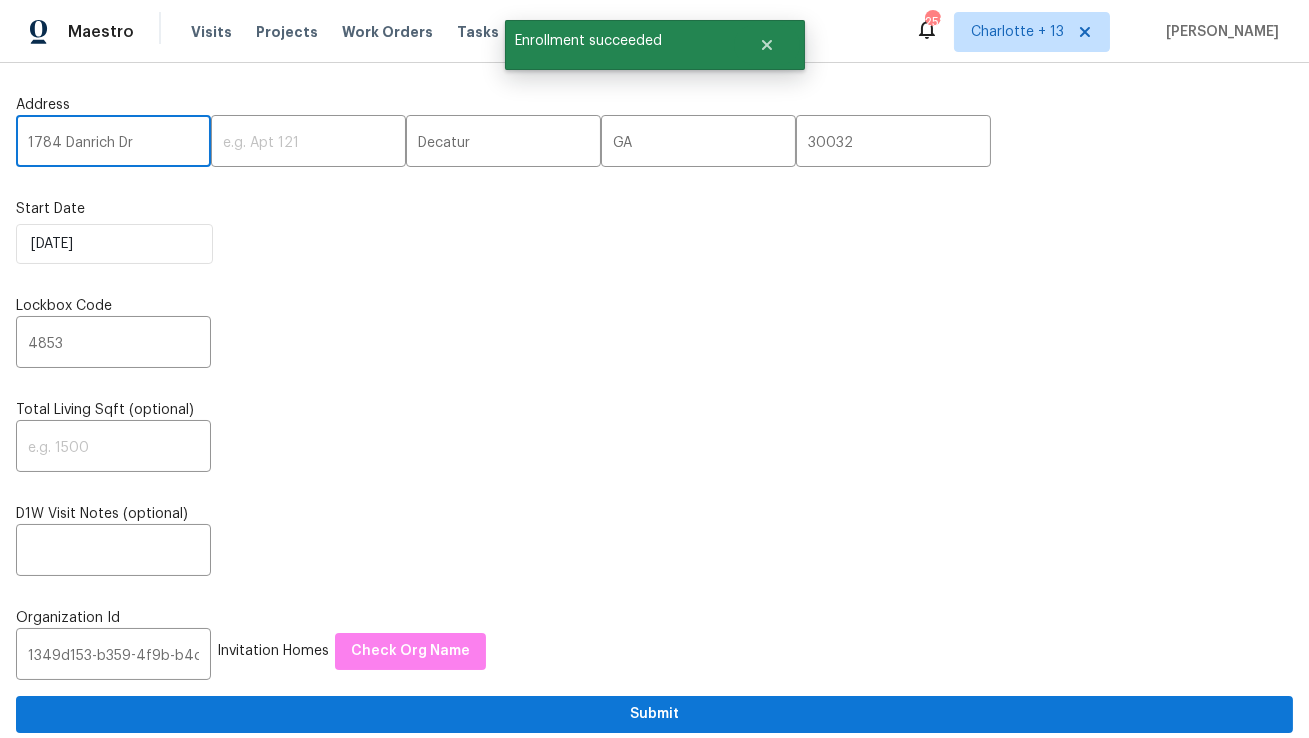 click on "1784 Danrich Dr" at bounding box center [113, 143] 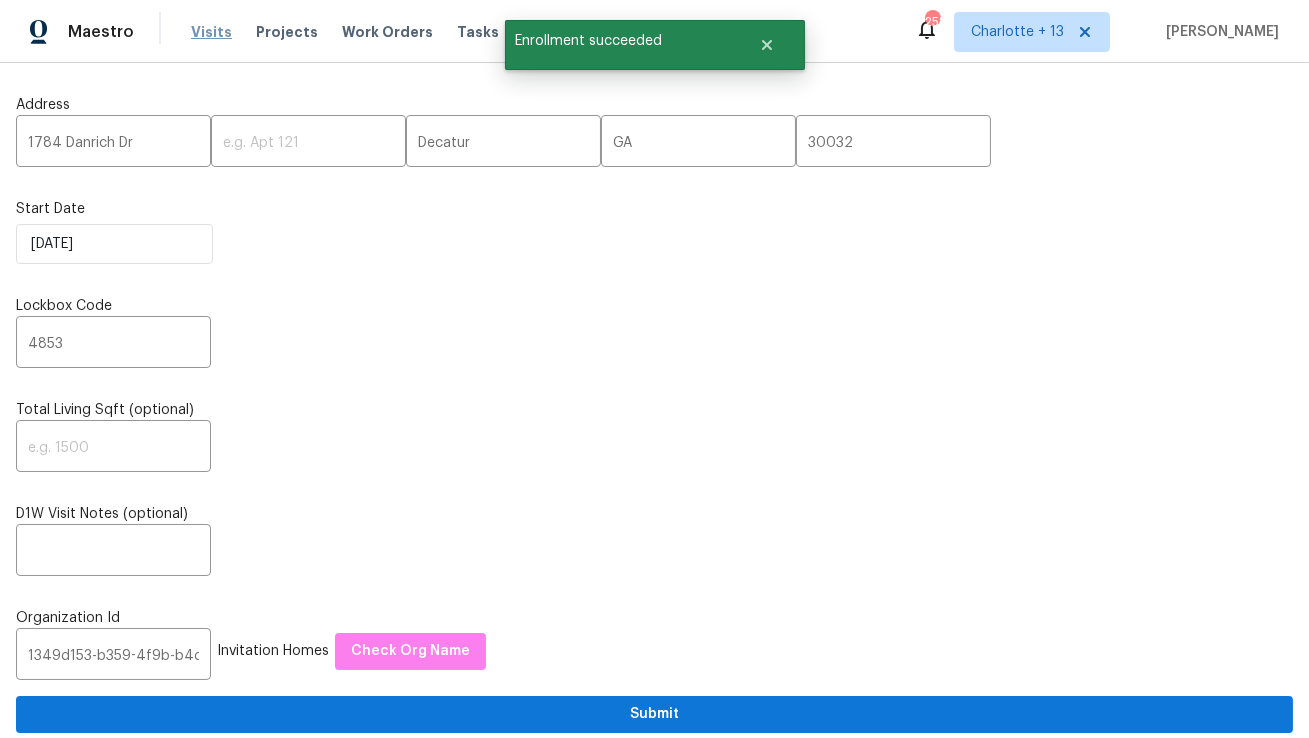 click on "Visits" at bounding box center (211, 32) 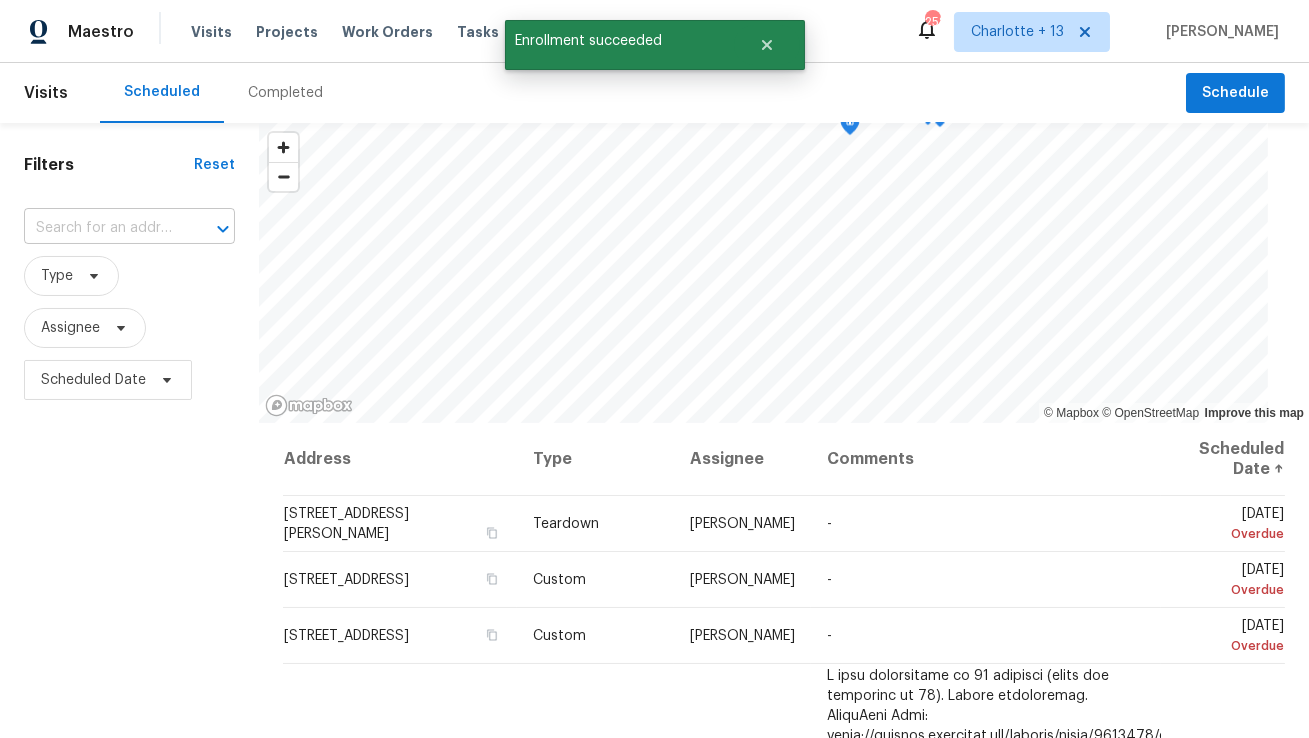 click at bounding box center (101, 228) 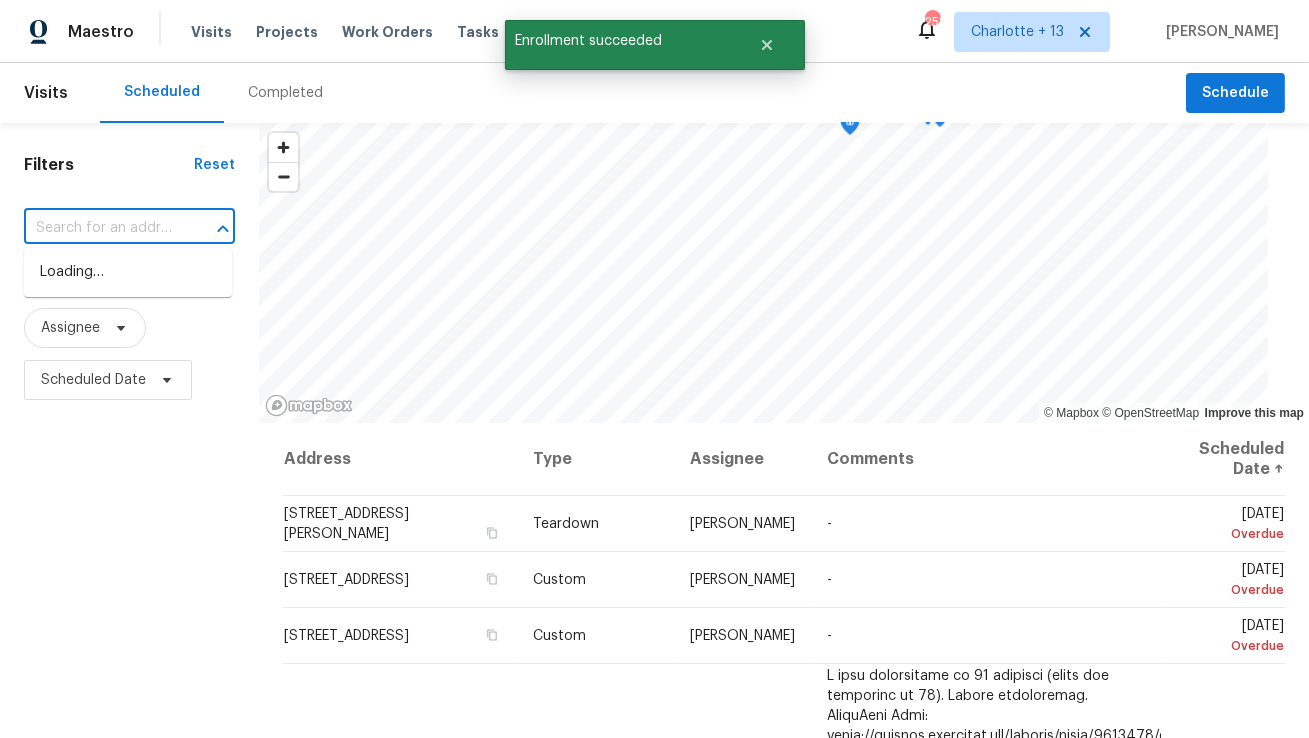 paste on "1784 Danrich Dr" 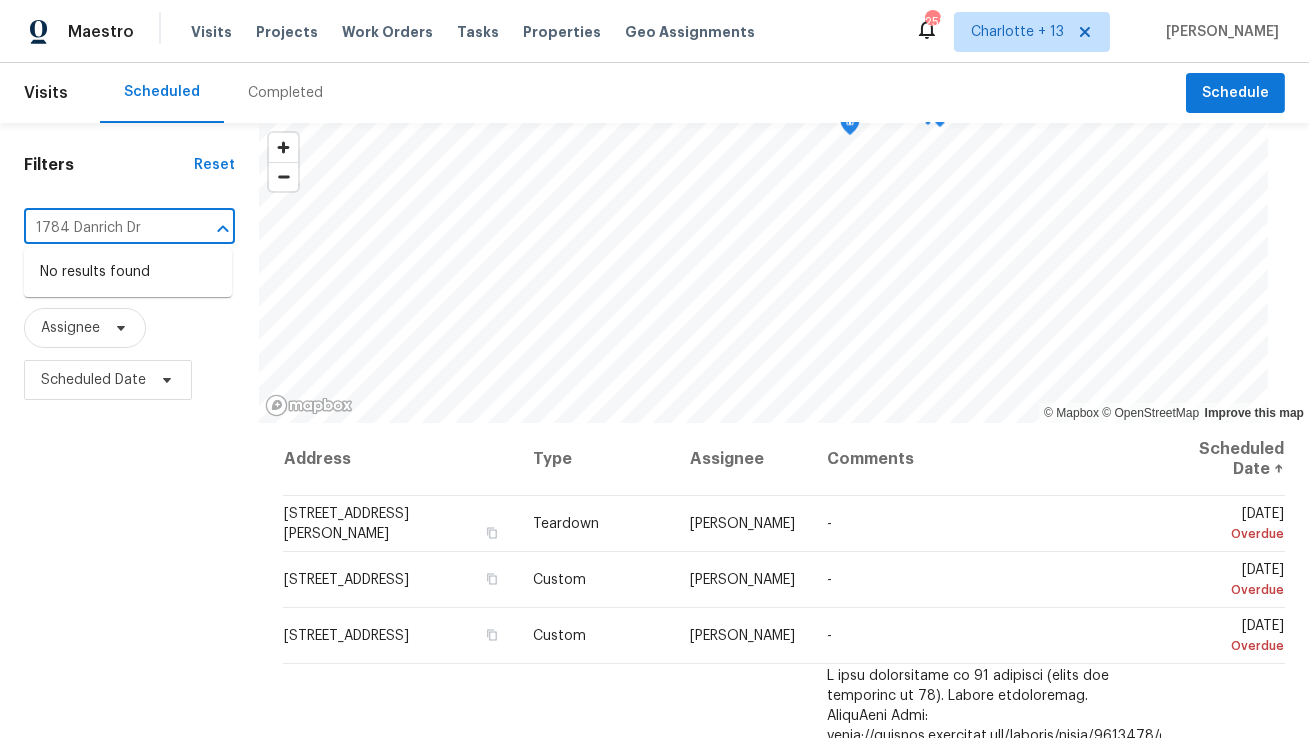 type on "1784 Danrich Dr" 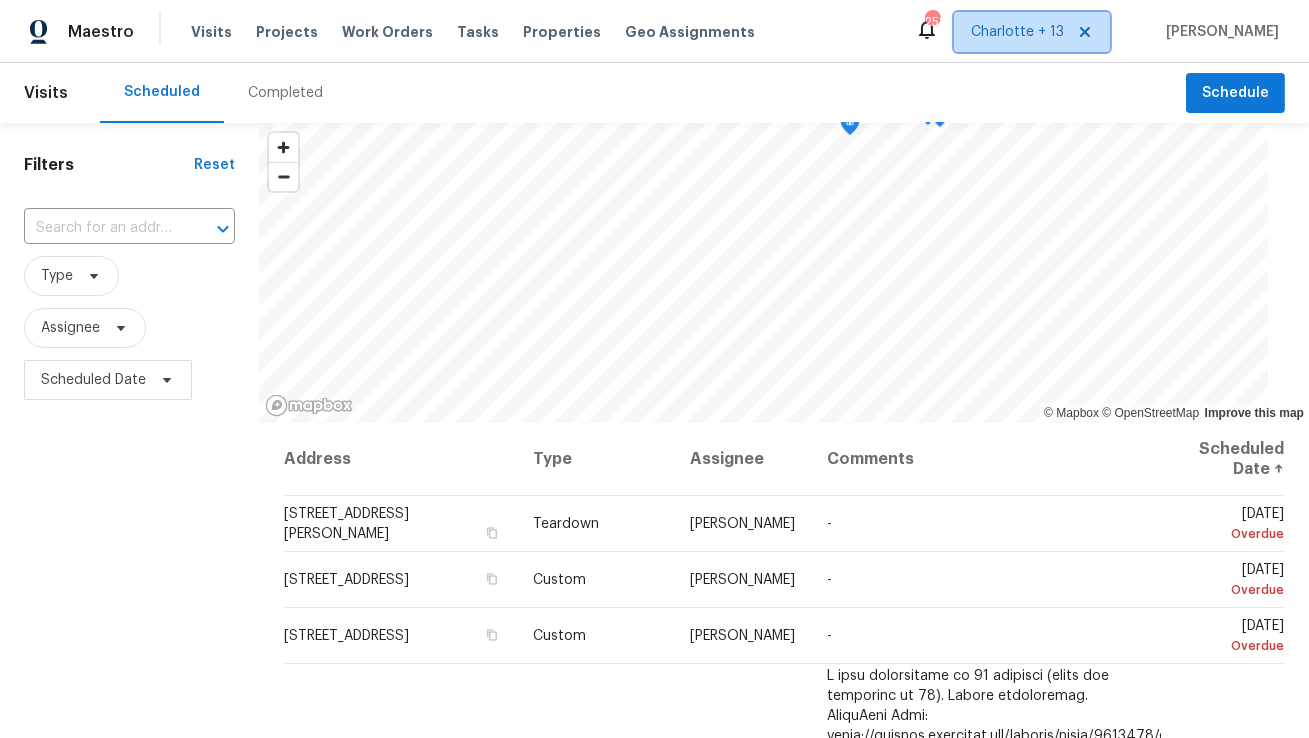 click on "Charlotte + 13" at bounding box center (1032, 32) 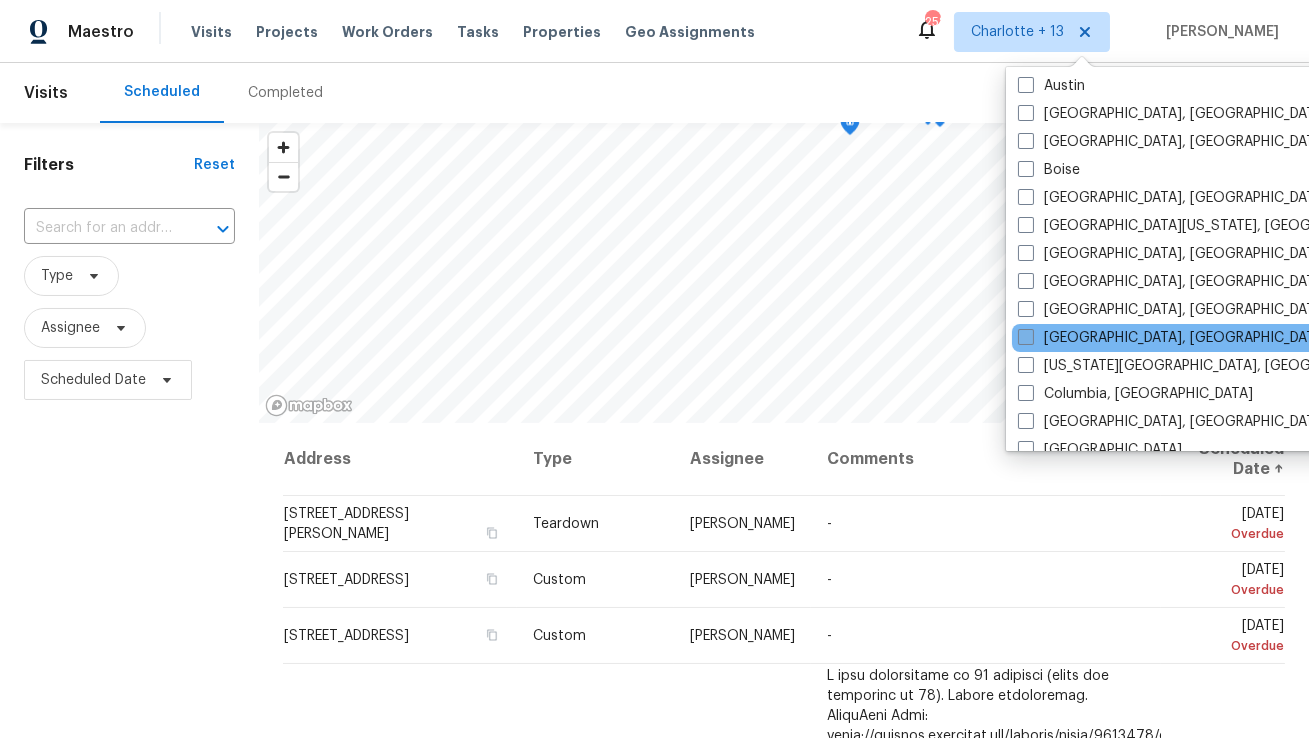 scroll, scrollTop: 466, scrollLeft: 0, axis: vertical 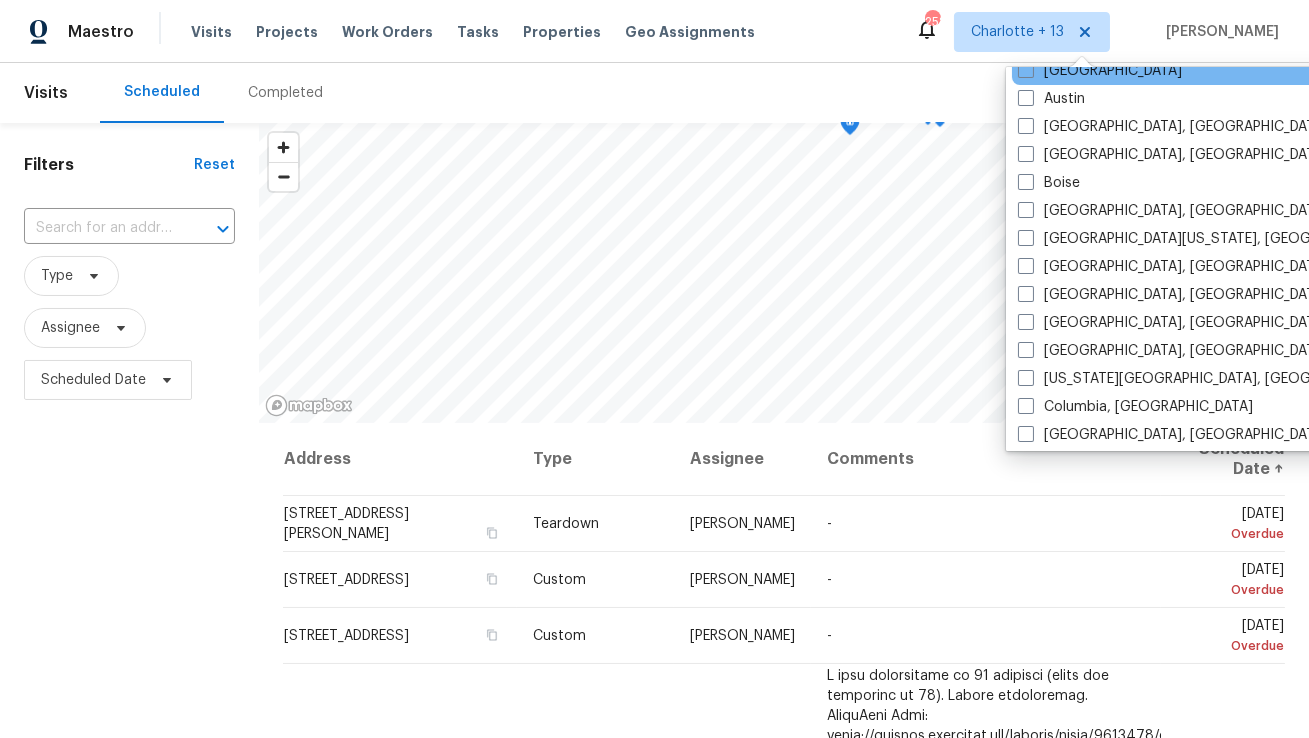click on "Atlanta" at bounding box center (1213, 71) 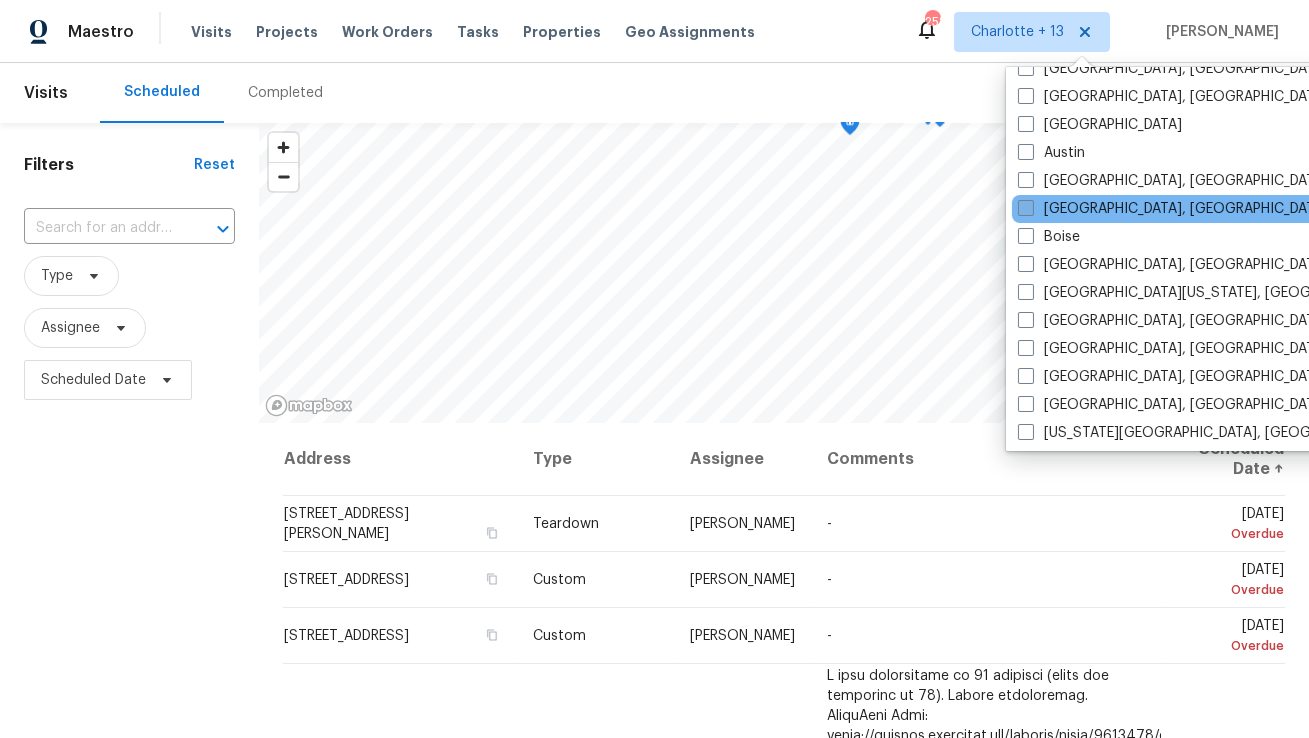 scroll, scrollTop: 406, scrollLeft: 0, axis: vertical 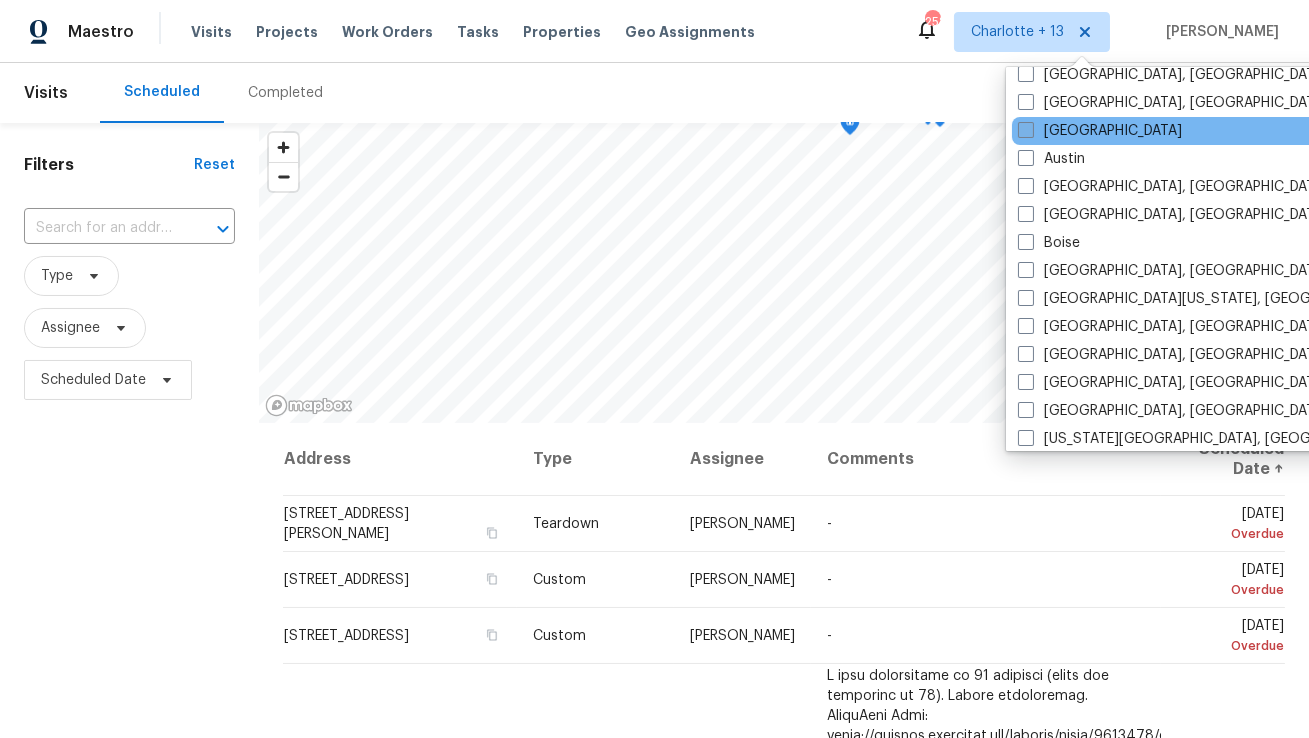 click at bounding box center [1026, 130] 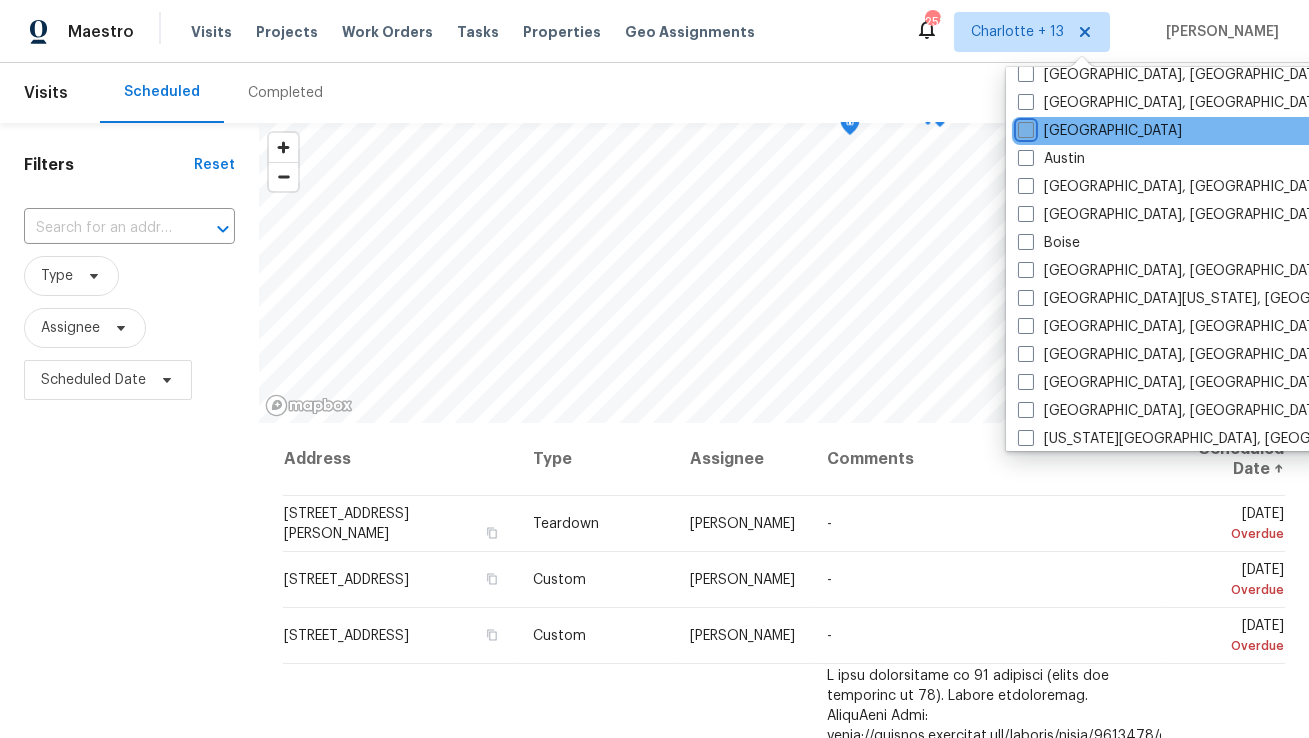click on "Atlanta" at bounding box center (1024, 127) 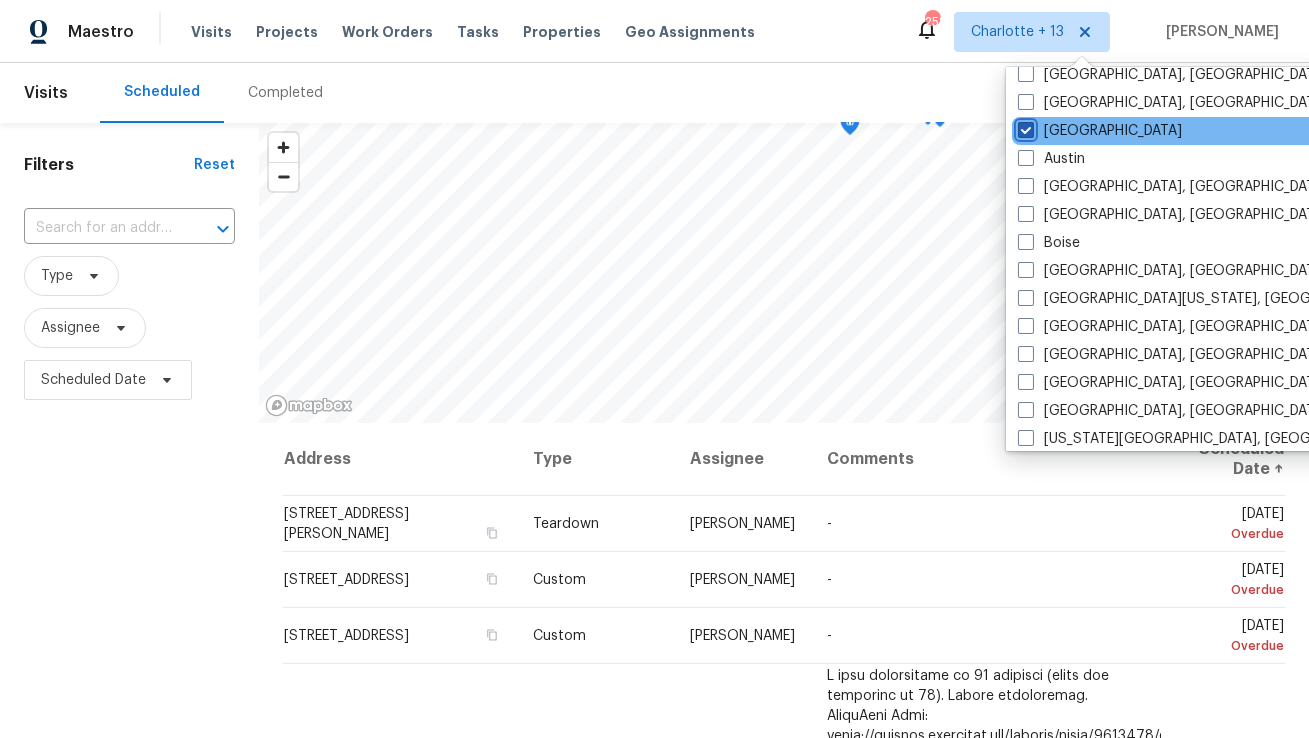 checkbox on "true" 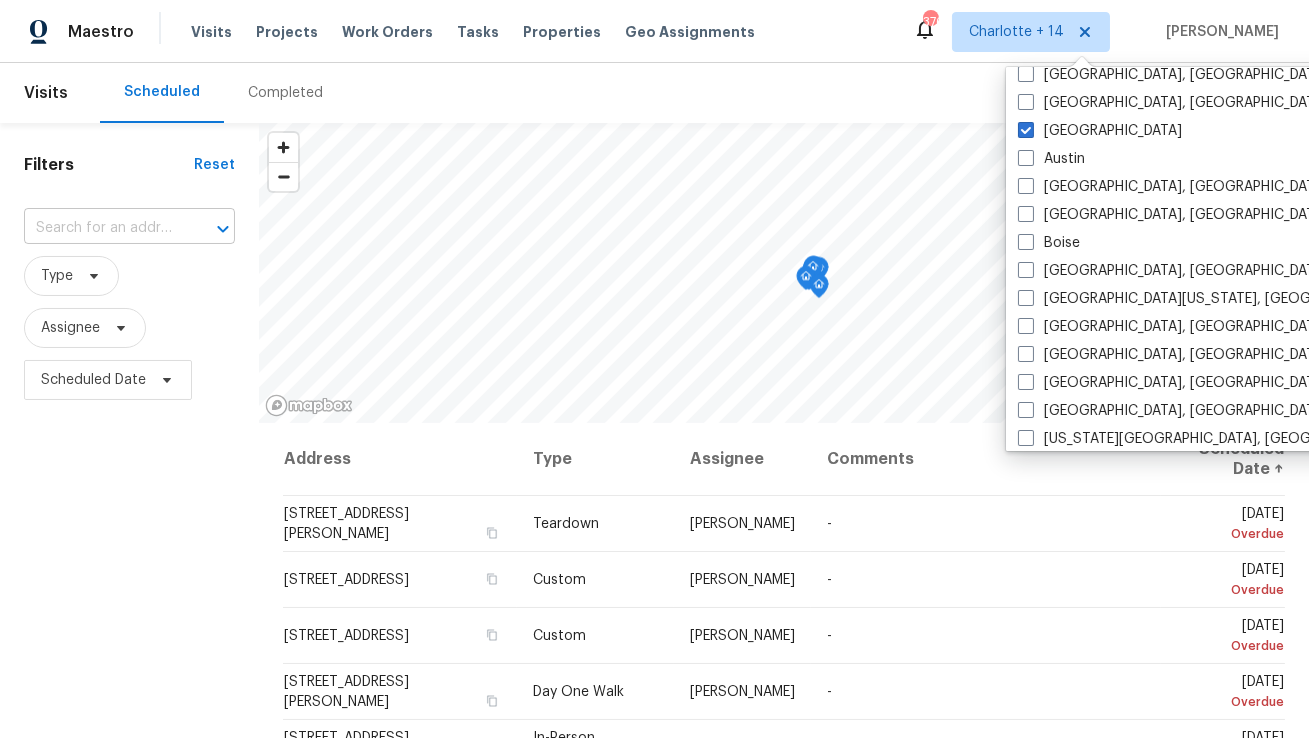 click at bounding box center [101, 228] 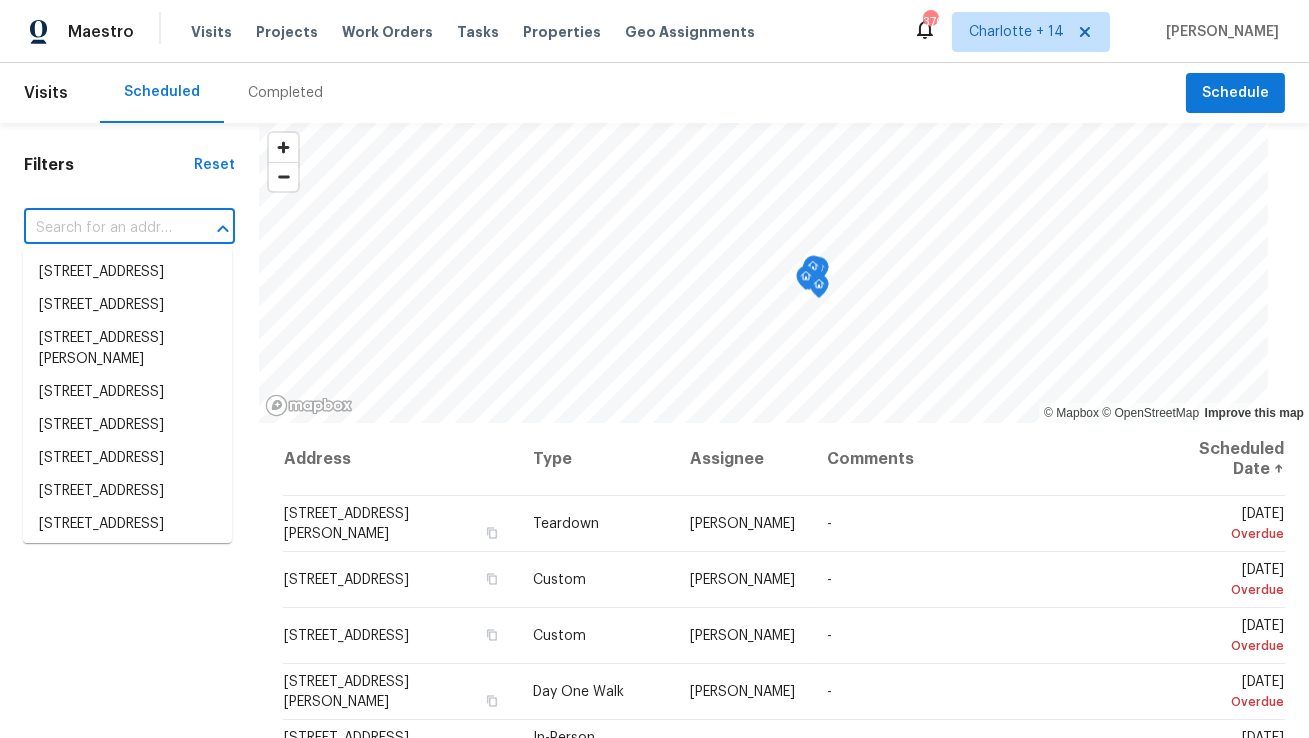 paste on "1784 Danrich Dr" 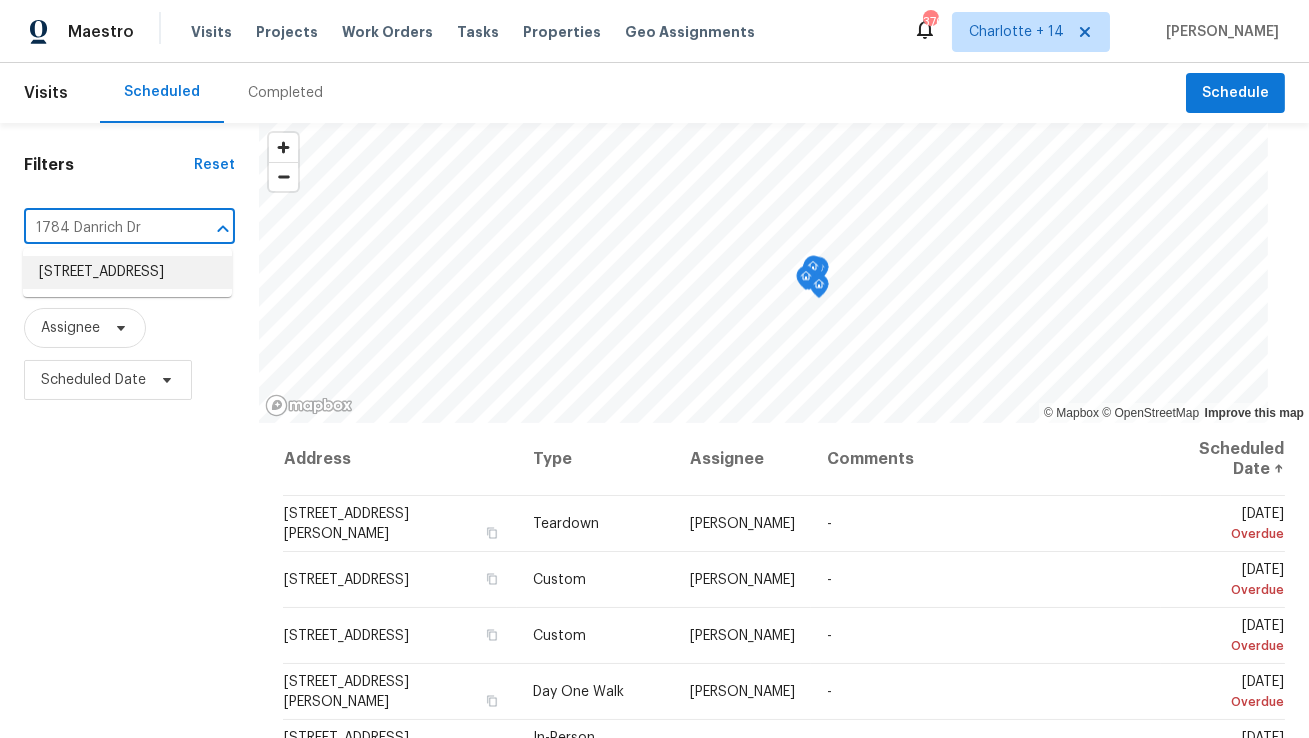 click on "1784 Danrich Dr, Decatur, GA 30032" at bounding box center (127, 272) 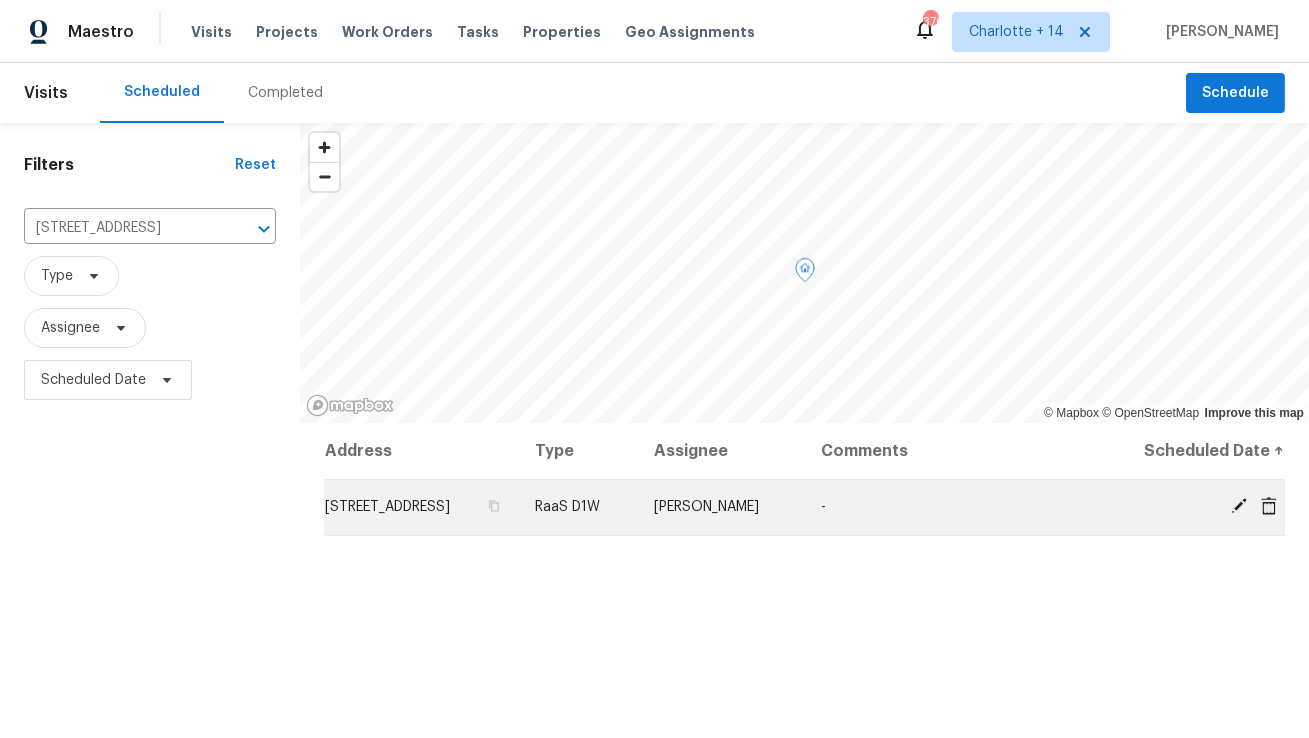 click 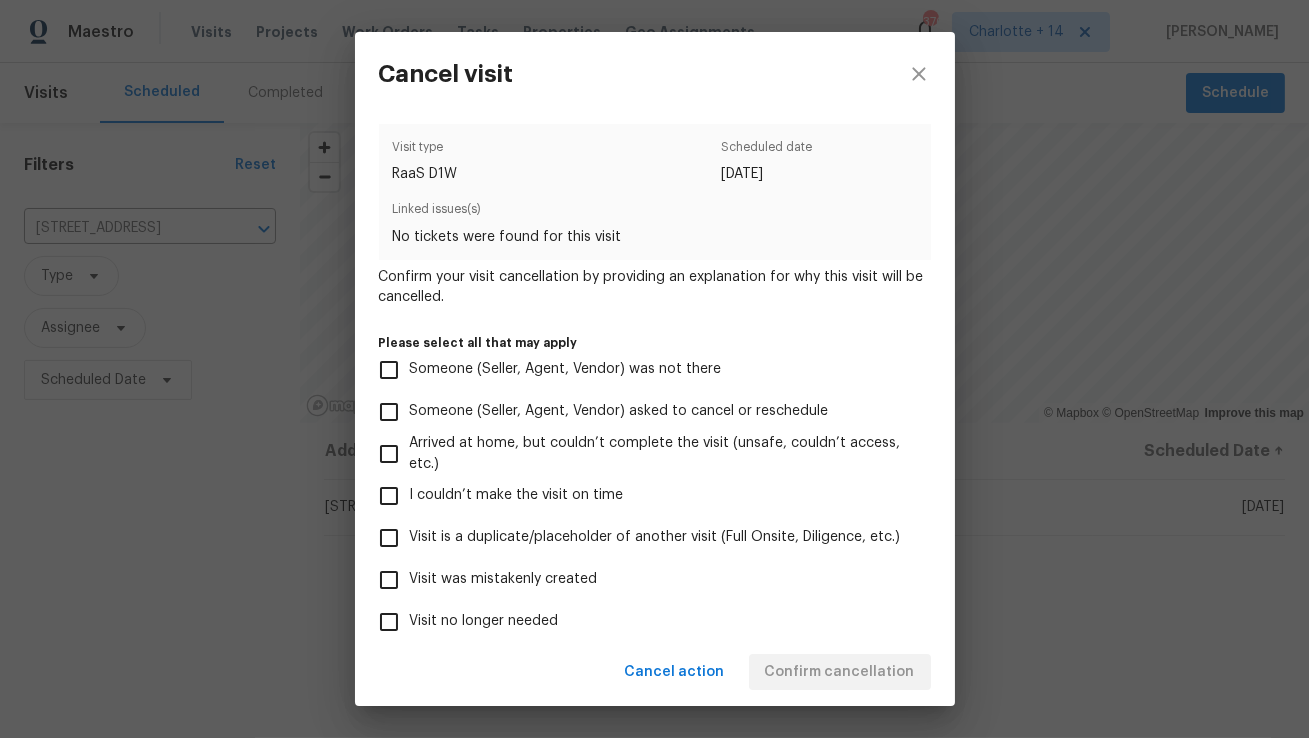 click on "Visit was mistakenly created" at bounding box center [641, 580] 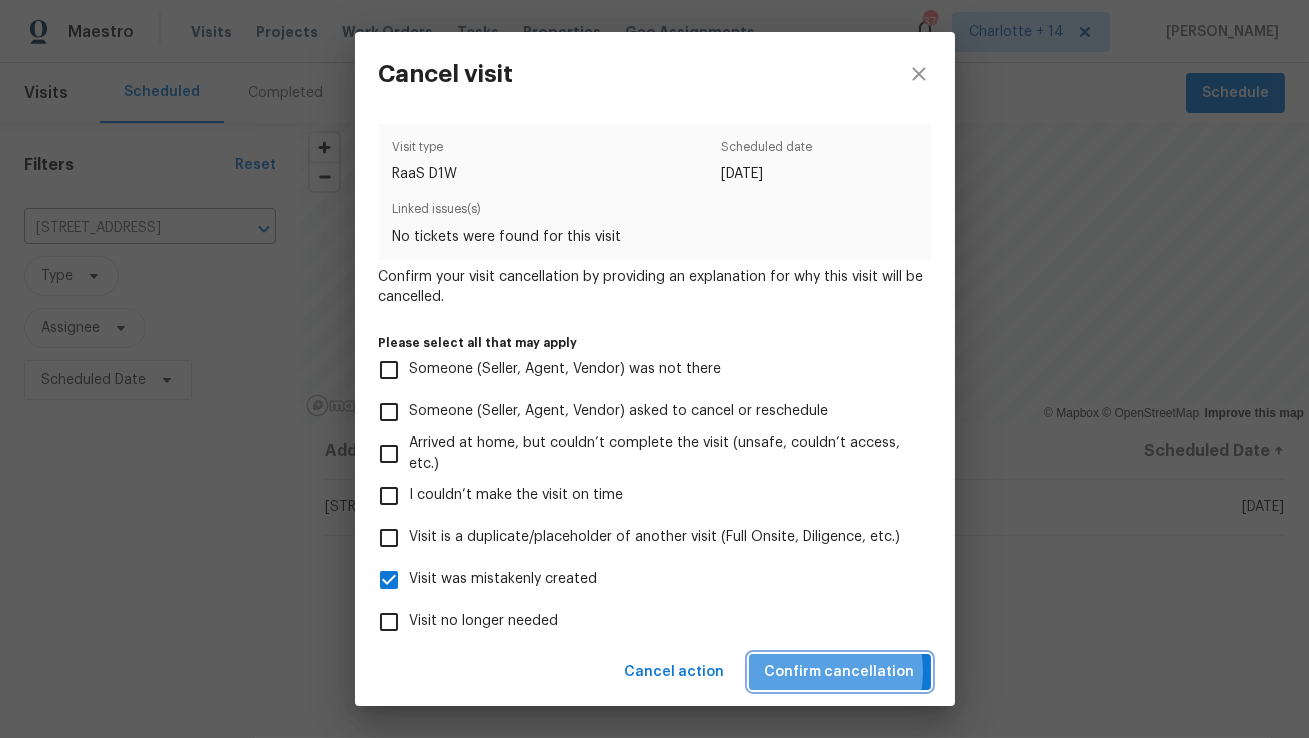 click on "Confirm cancellation" at bounding box center [840, 672] 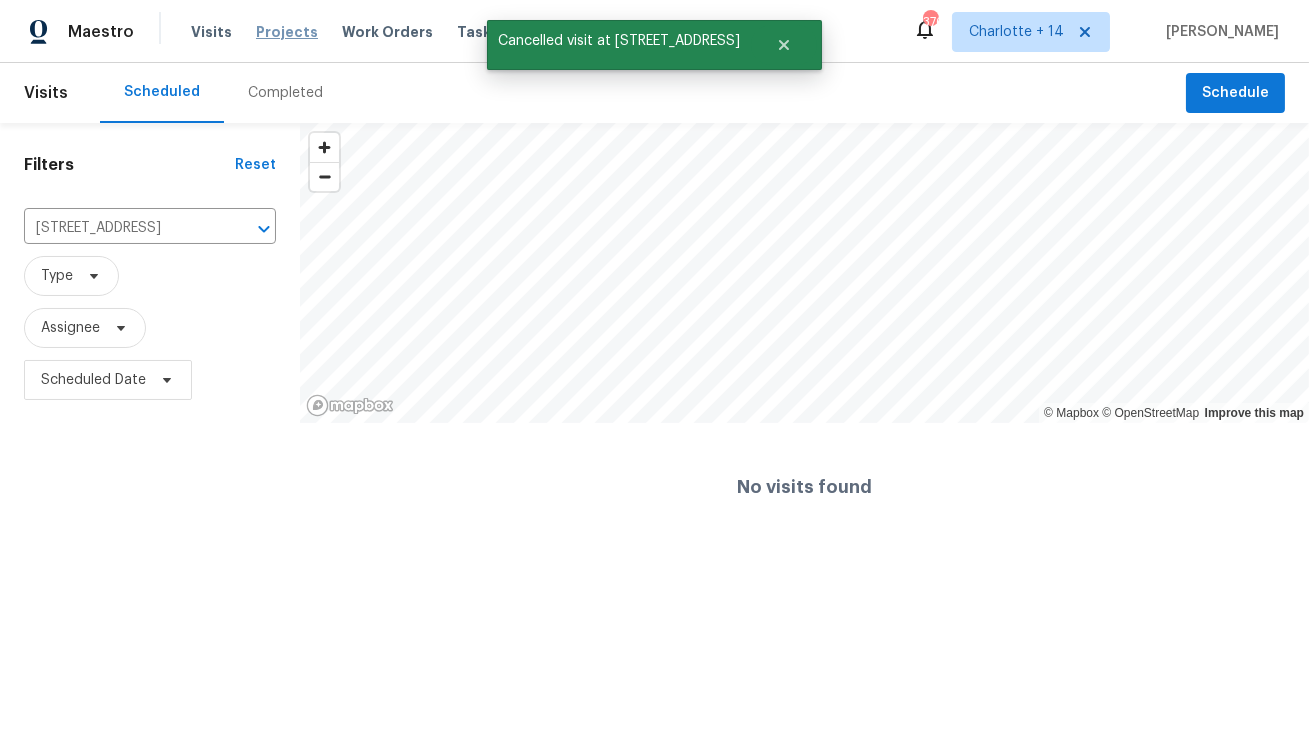 click on "Projects" at bounding box center (287, 32) 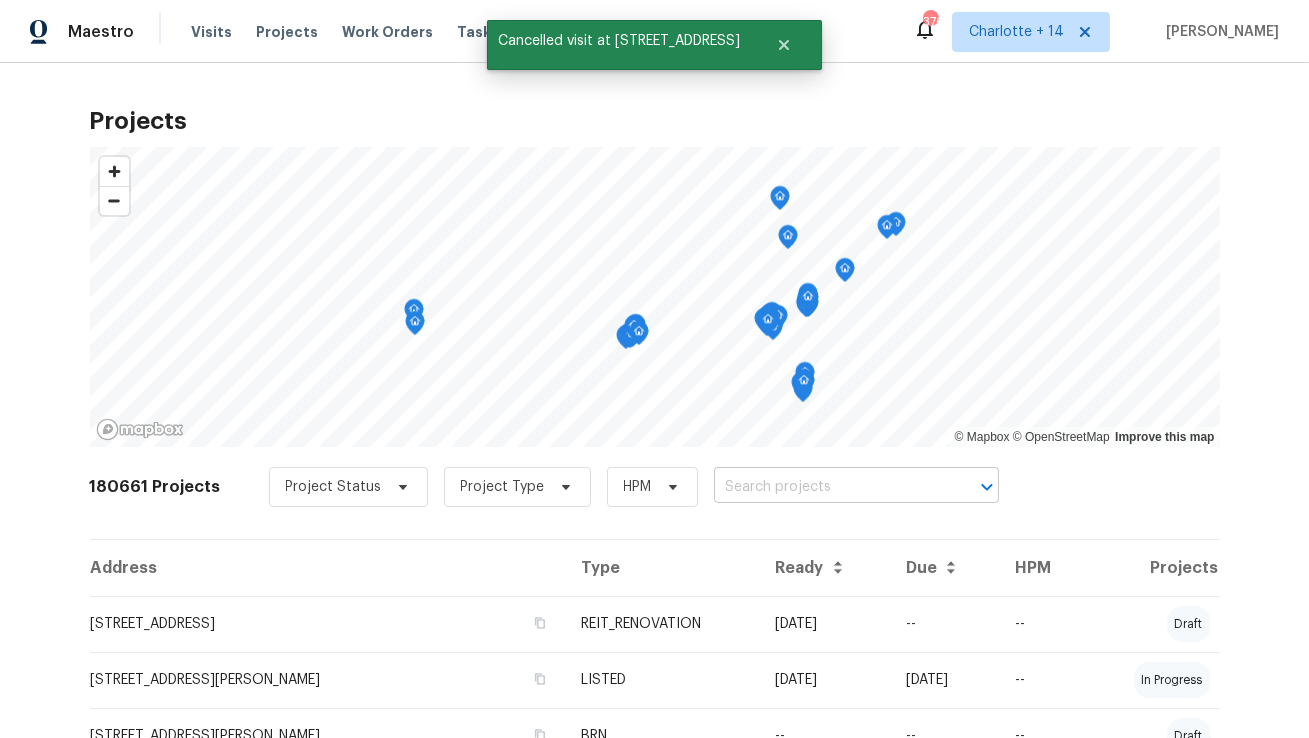 click at bounding box center [828, 487] 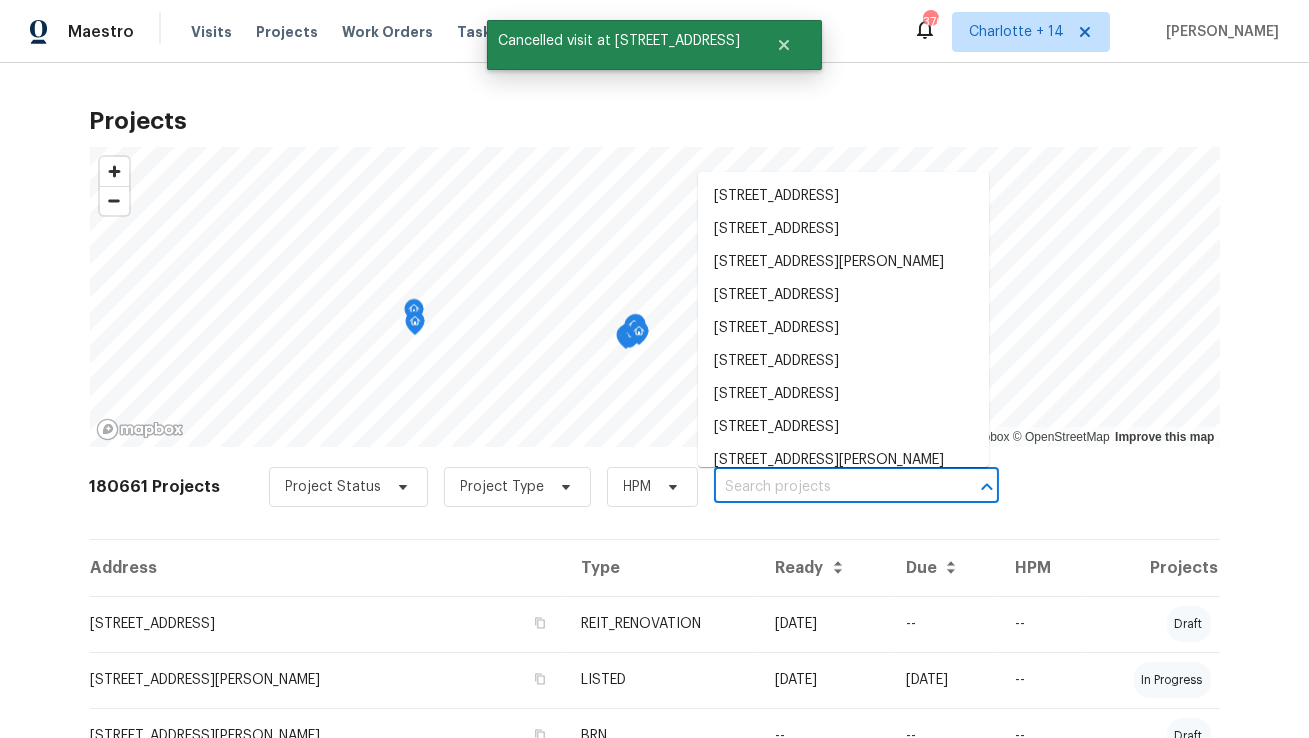 paste on "1784 Danrich Dr" 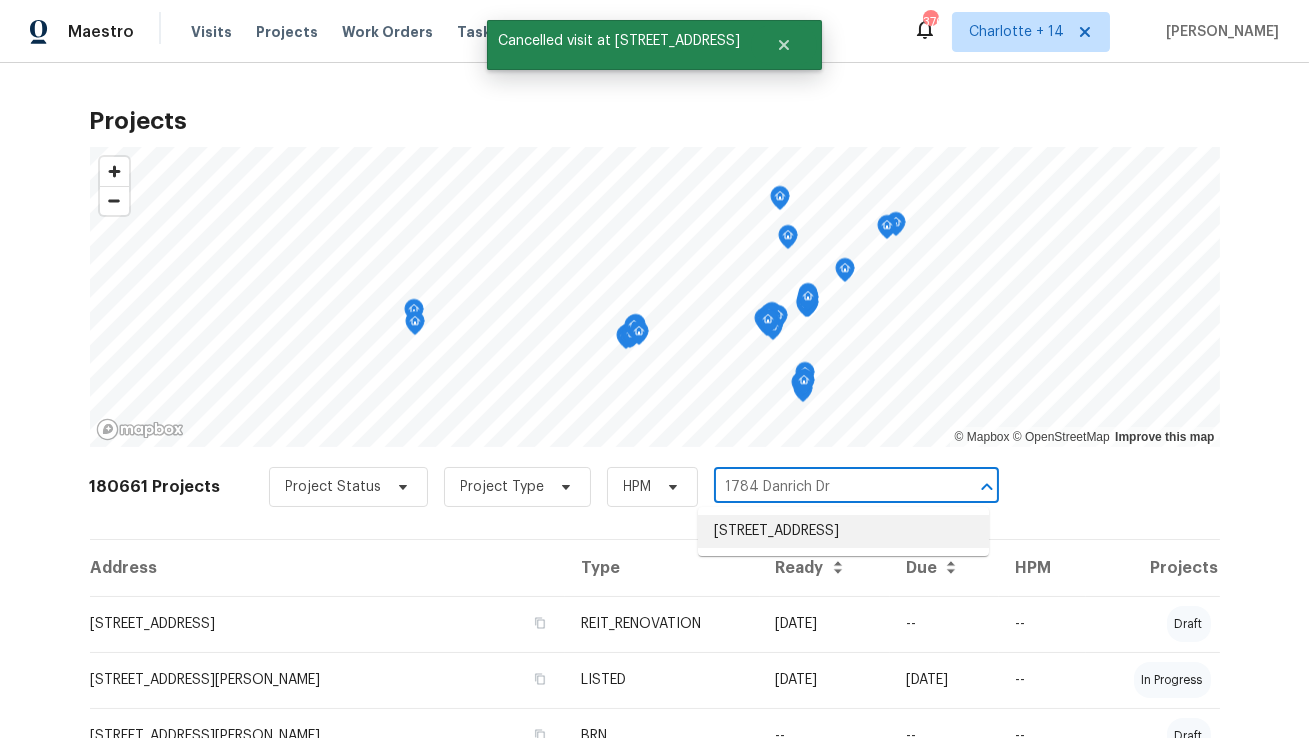 click on "1784 Danrich Dr, Decatur, GA 30032" at bounding box center [843, 531] 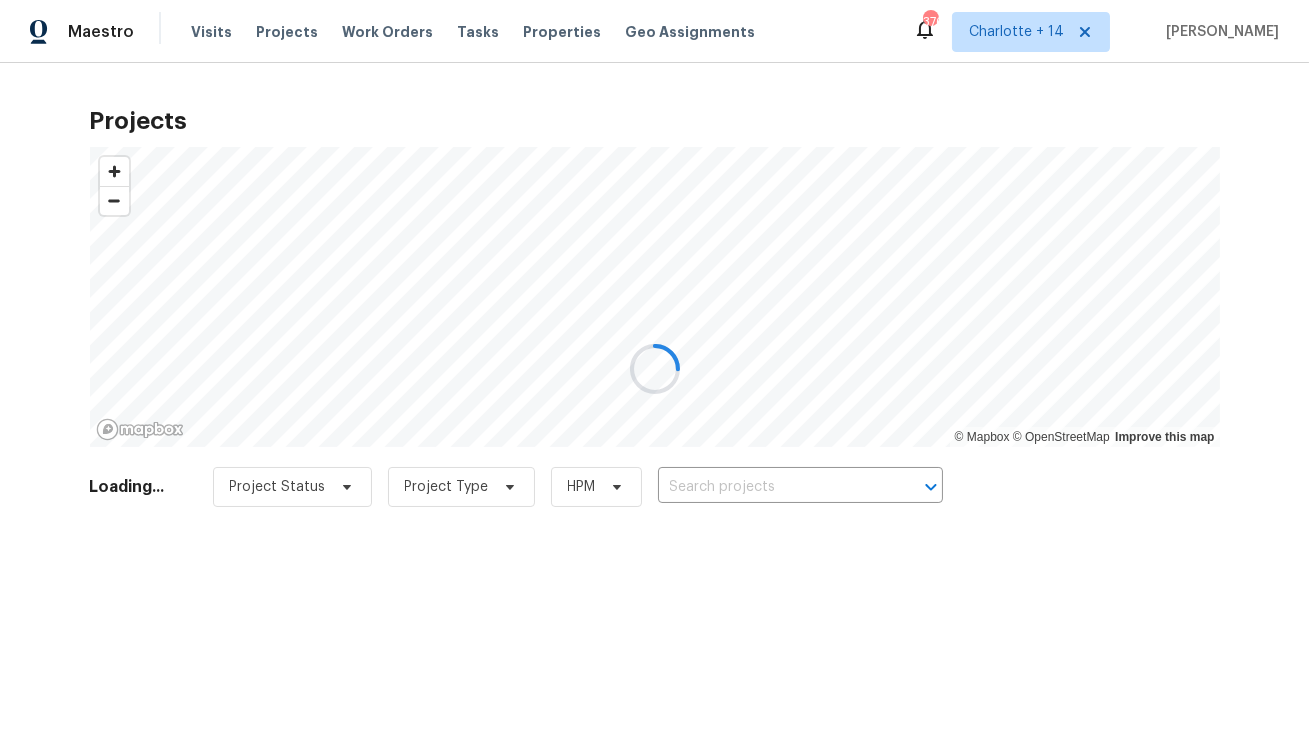 type on "1784 Danrich Dr, Decatur, GA 30032" 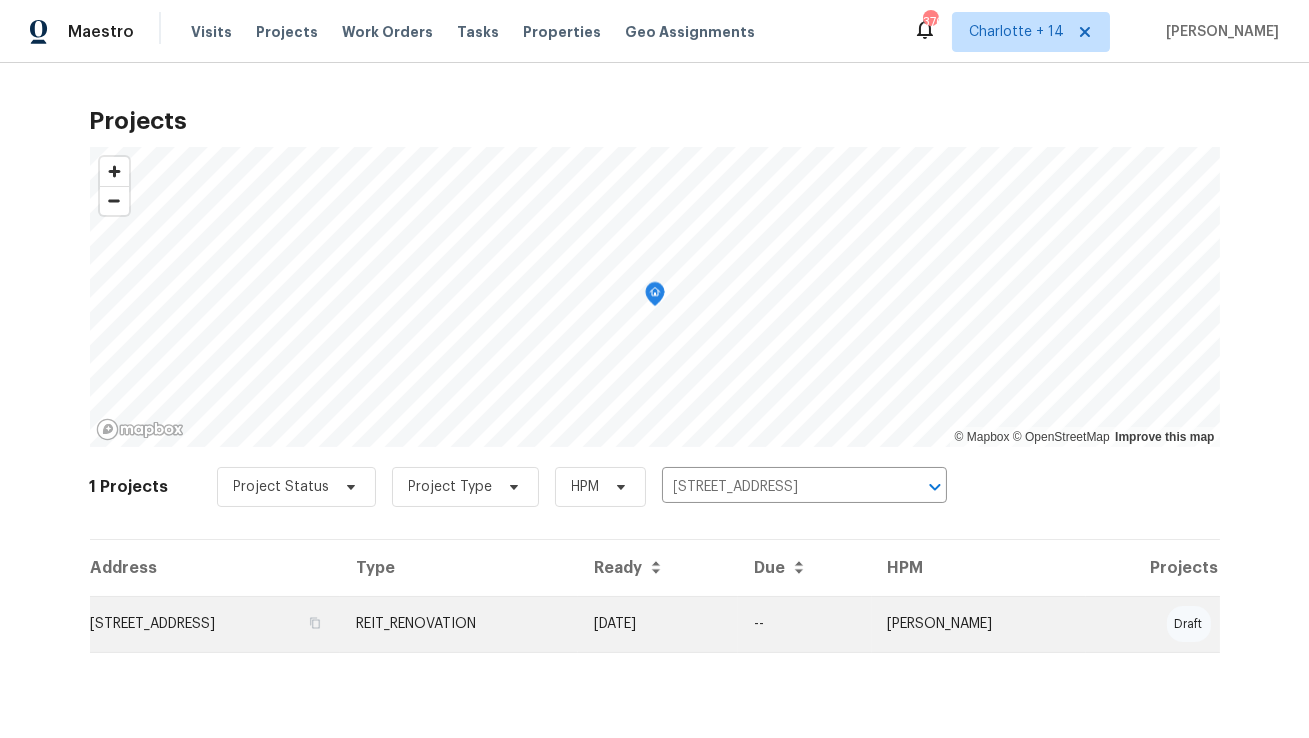 click on "1784 Danrich Dr, Decatur, GA 30032" at bounding box center [215, 624] 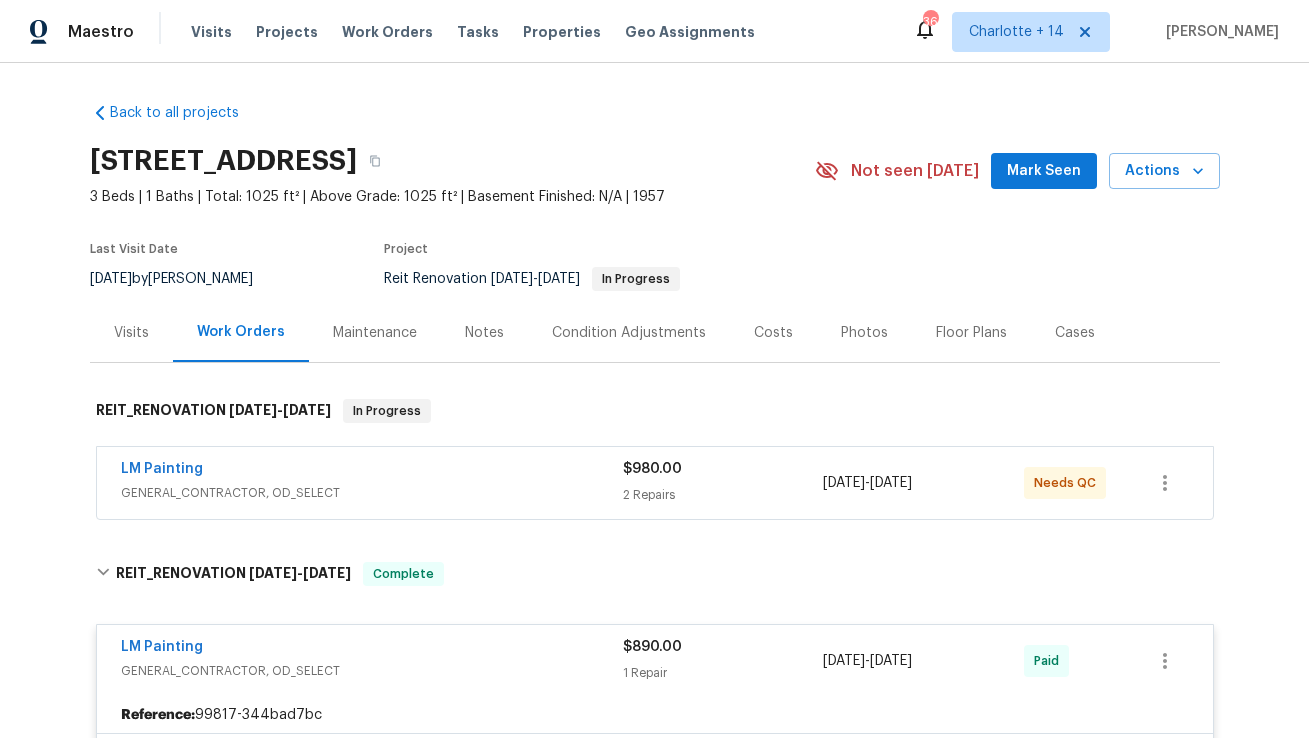 scroll, scrollTop: 0, scrollLeft: 0, axis: both 